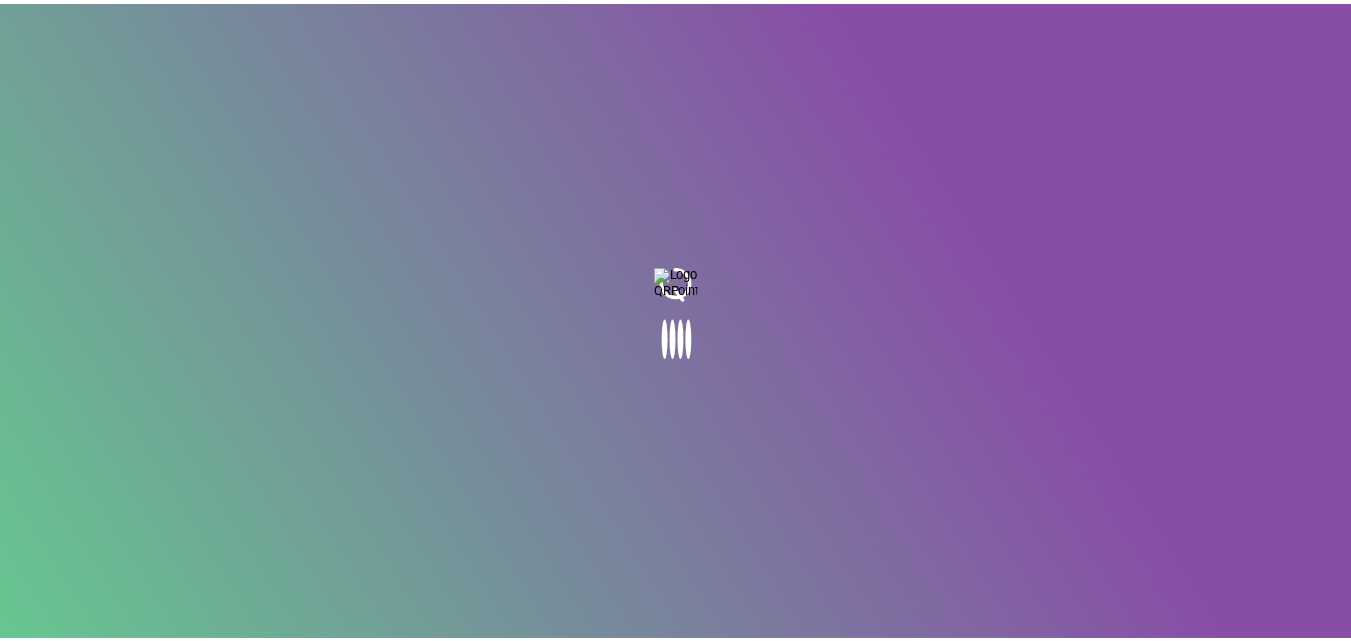 scroll, scrollTop: 0, scrollLeft: 0, axis: both 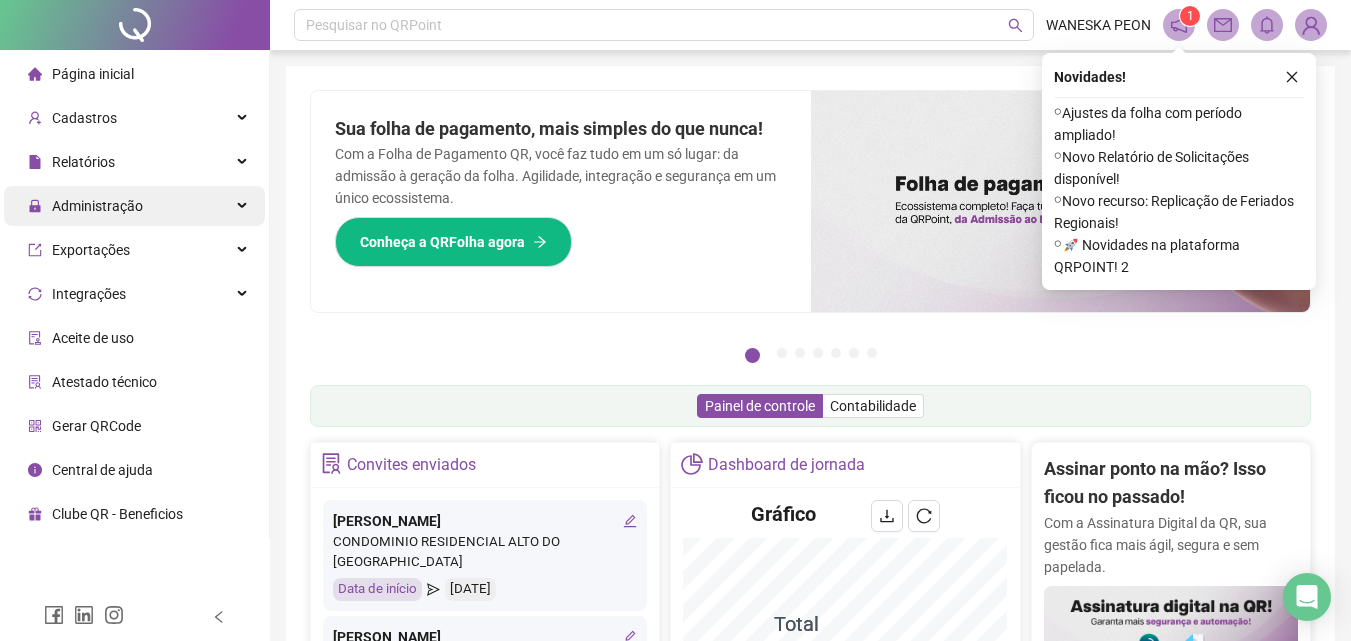 click on "Administração" at bounding box center [97, 206] 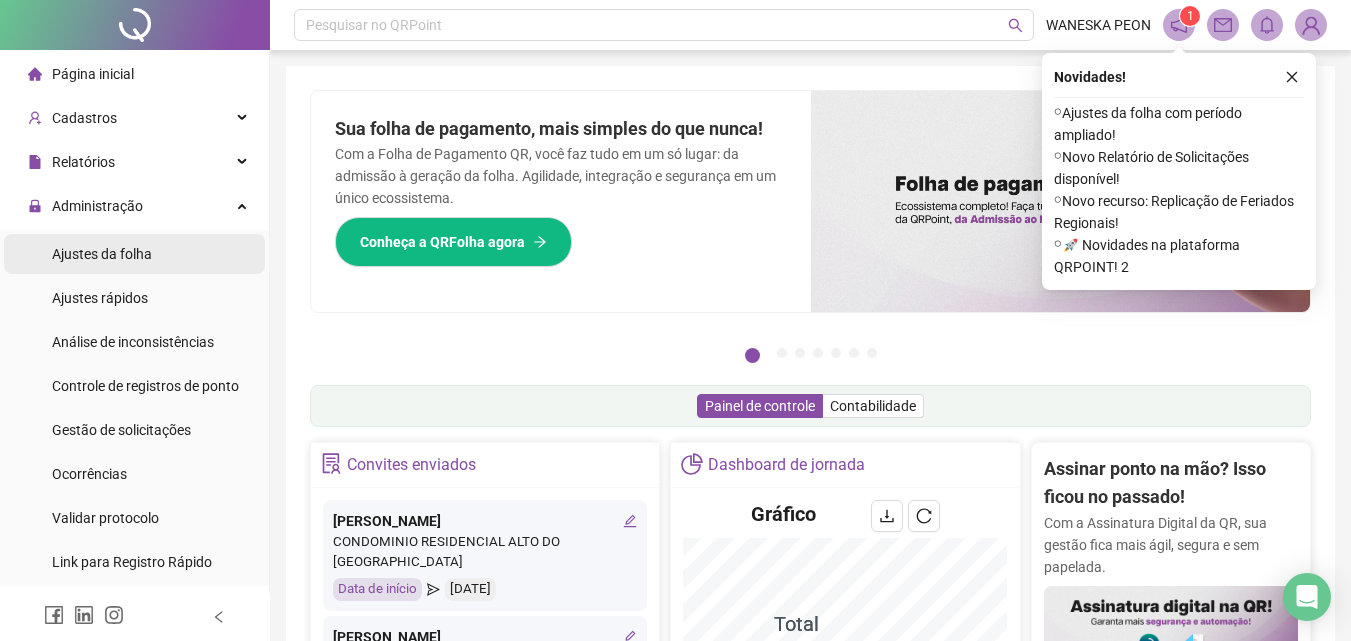 click on "Ajustes da folha" at bounding box center [102, 254] 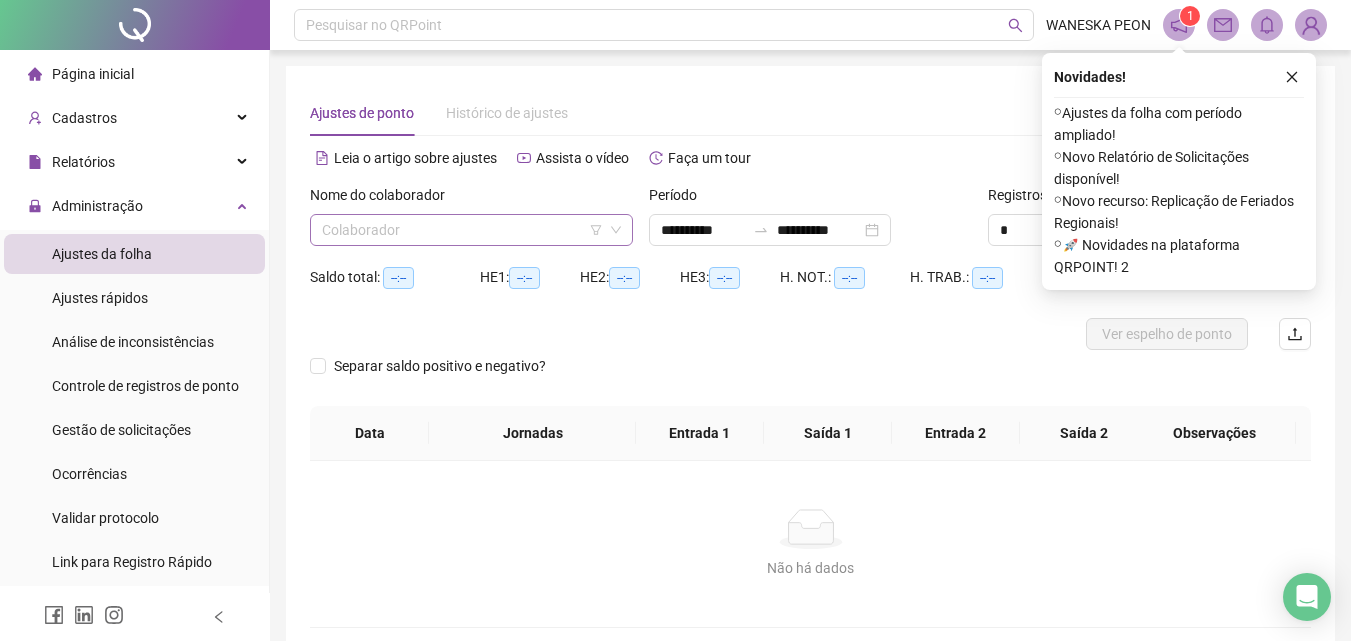 click at bounding box center [465, 230] 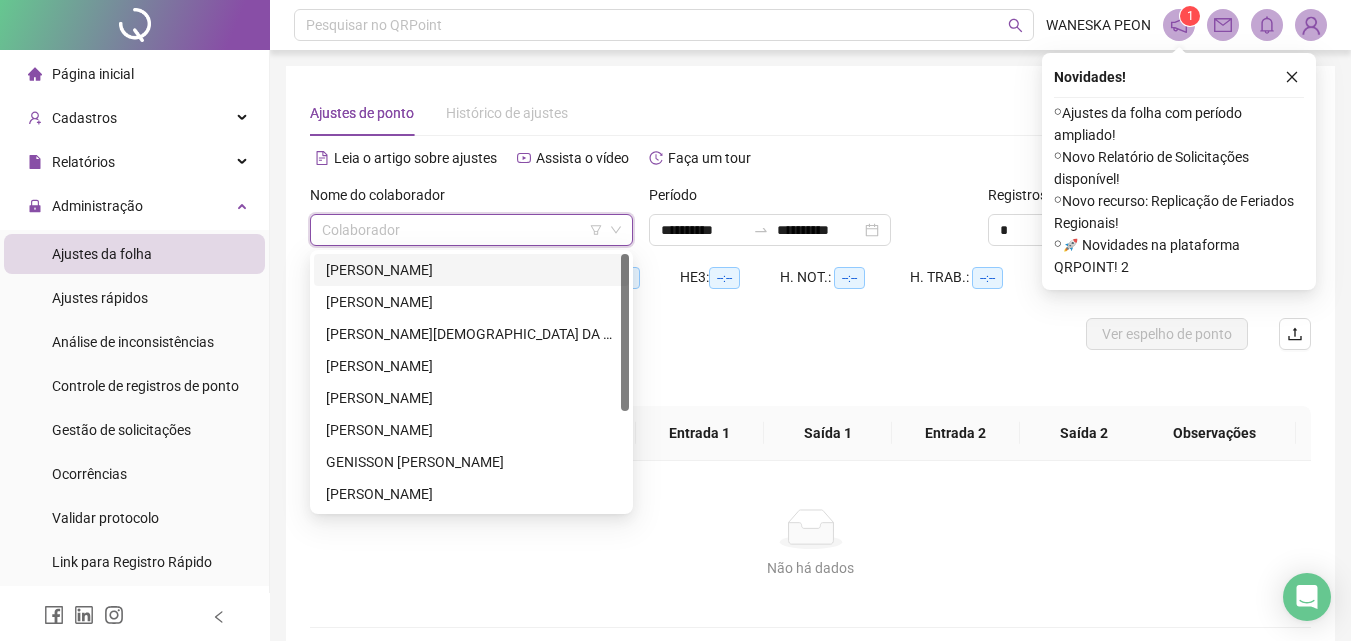 click on "[PERSON_NAME]" at bounding box center (471, 270) 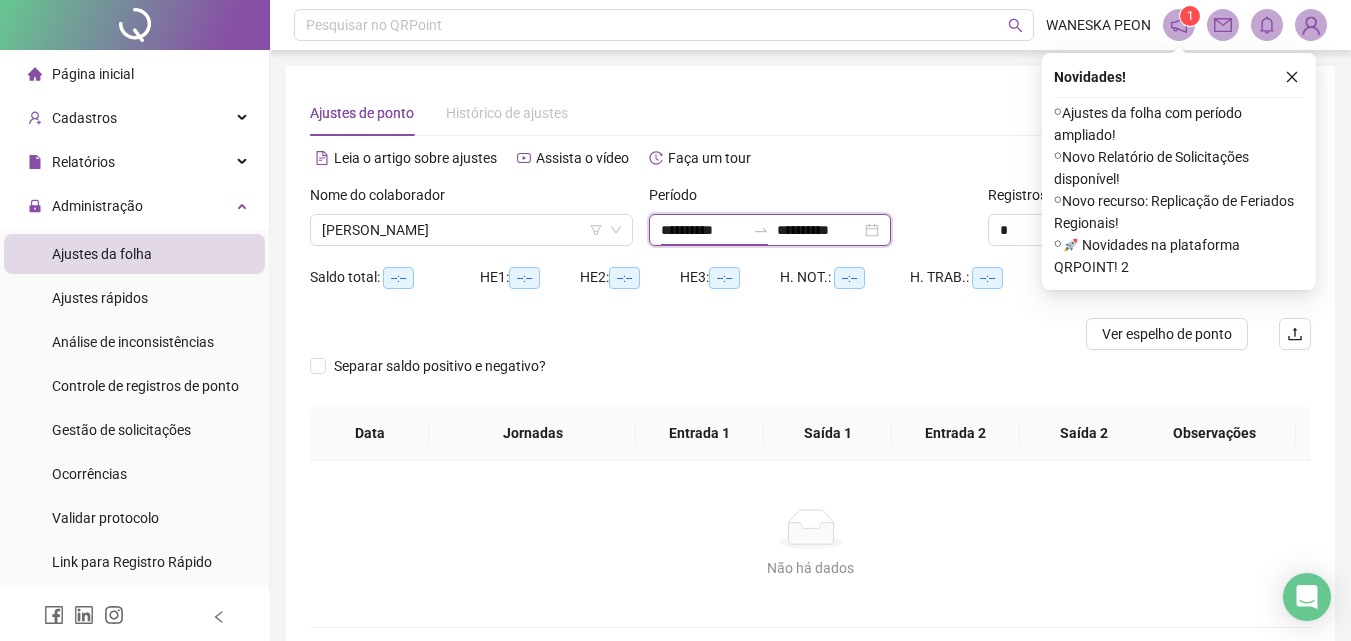 click on "**********" at bounding box center (703, 230) 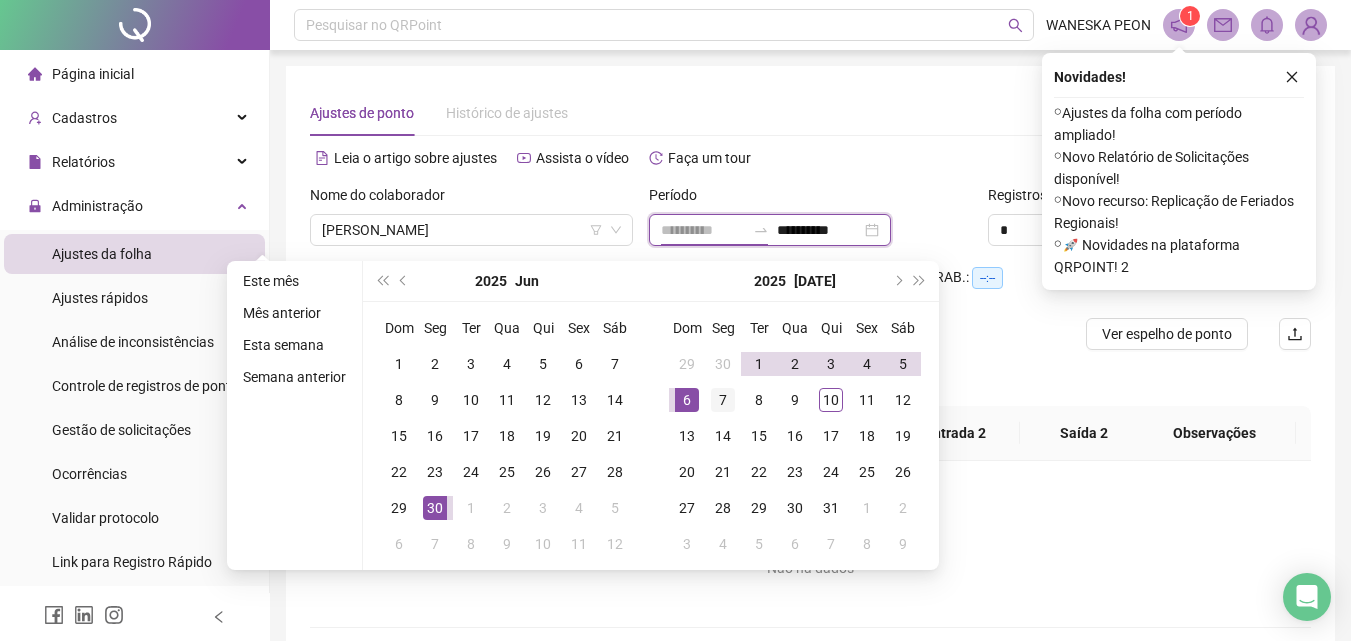 type on "**********" 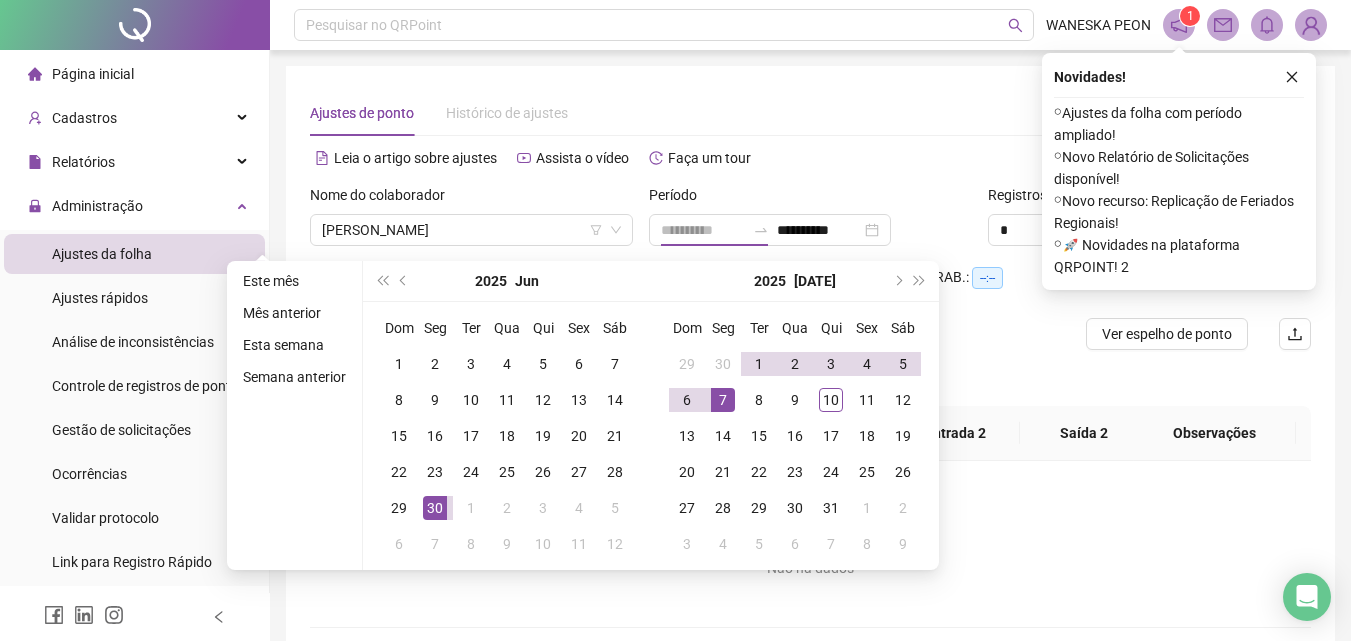 click on "7" at bounding box center [723, 400] 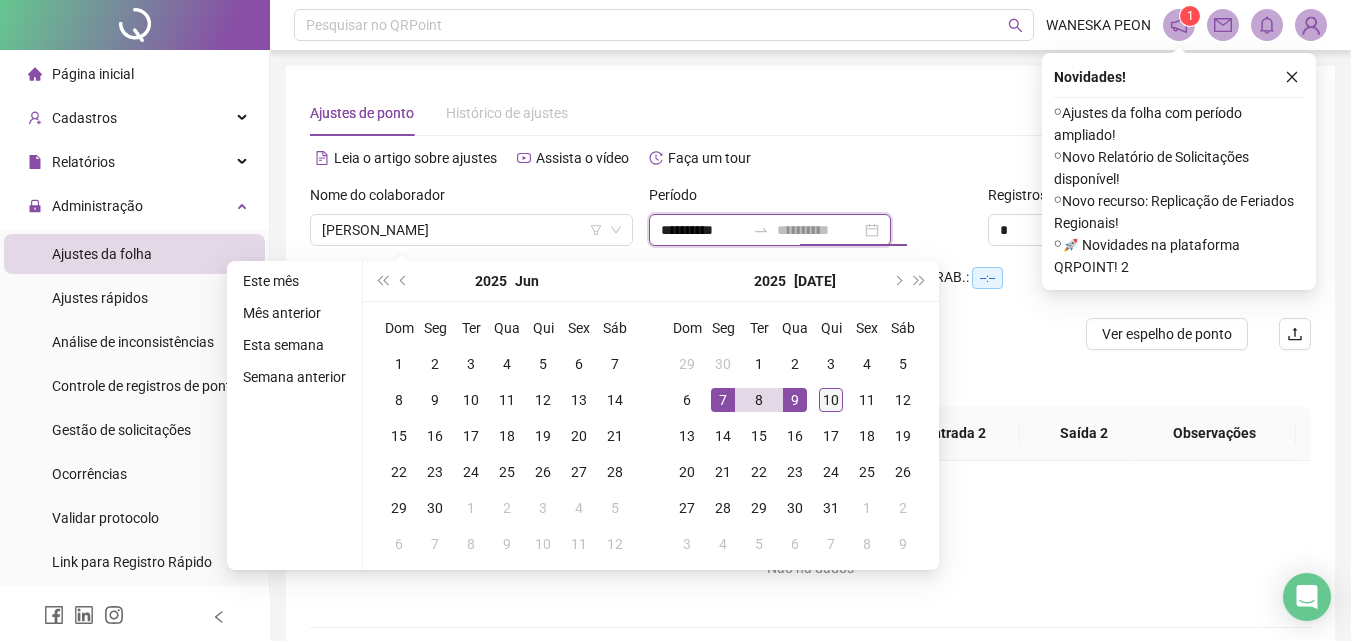 type on "**********" 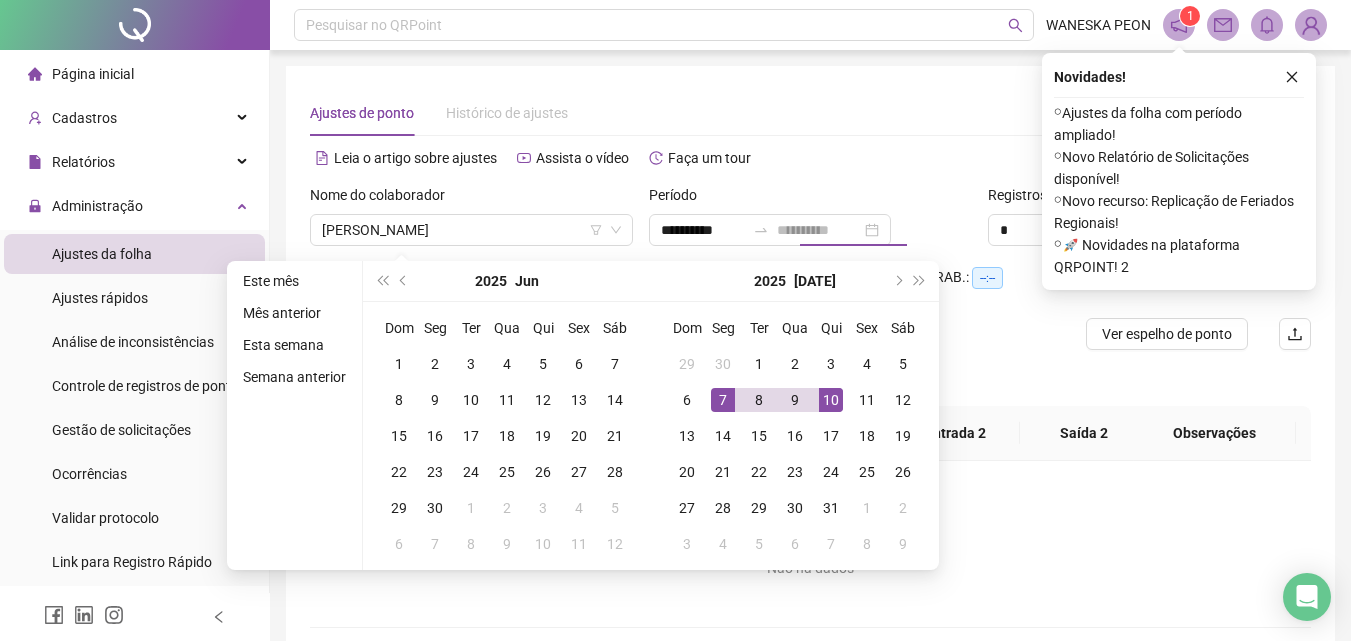 click on "10" at bounding box center (831, 400) 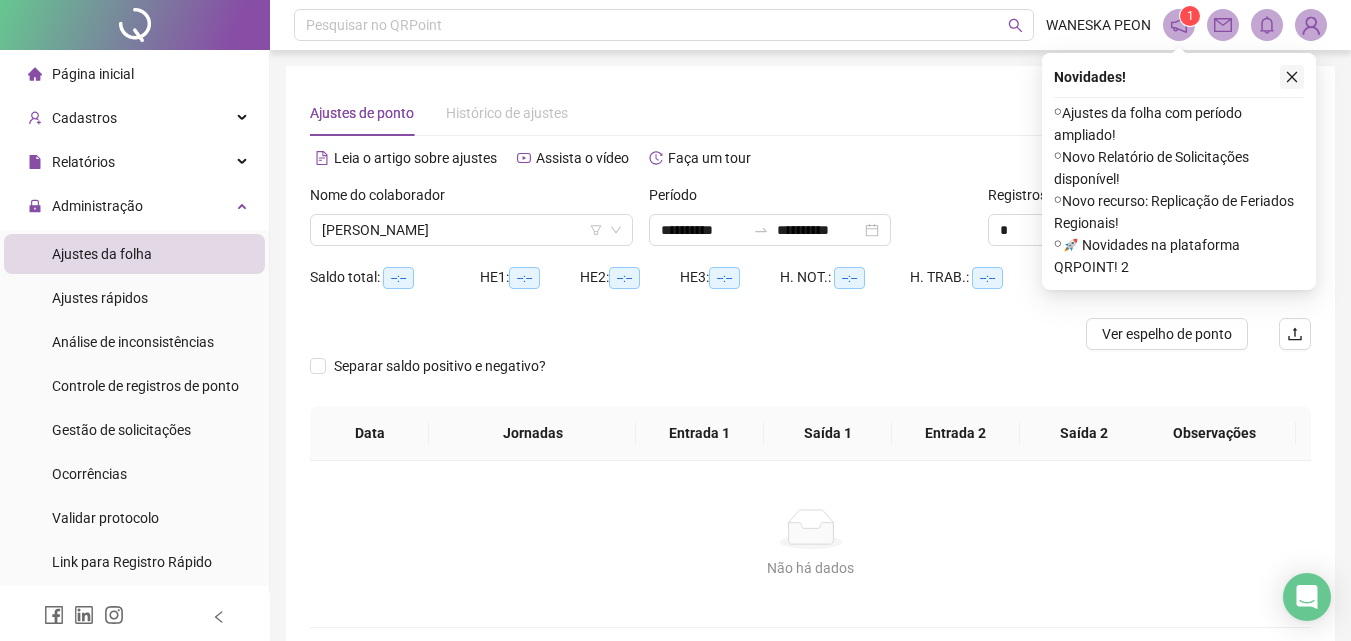 click at bounding box center [1292, 77] 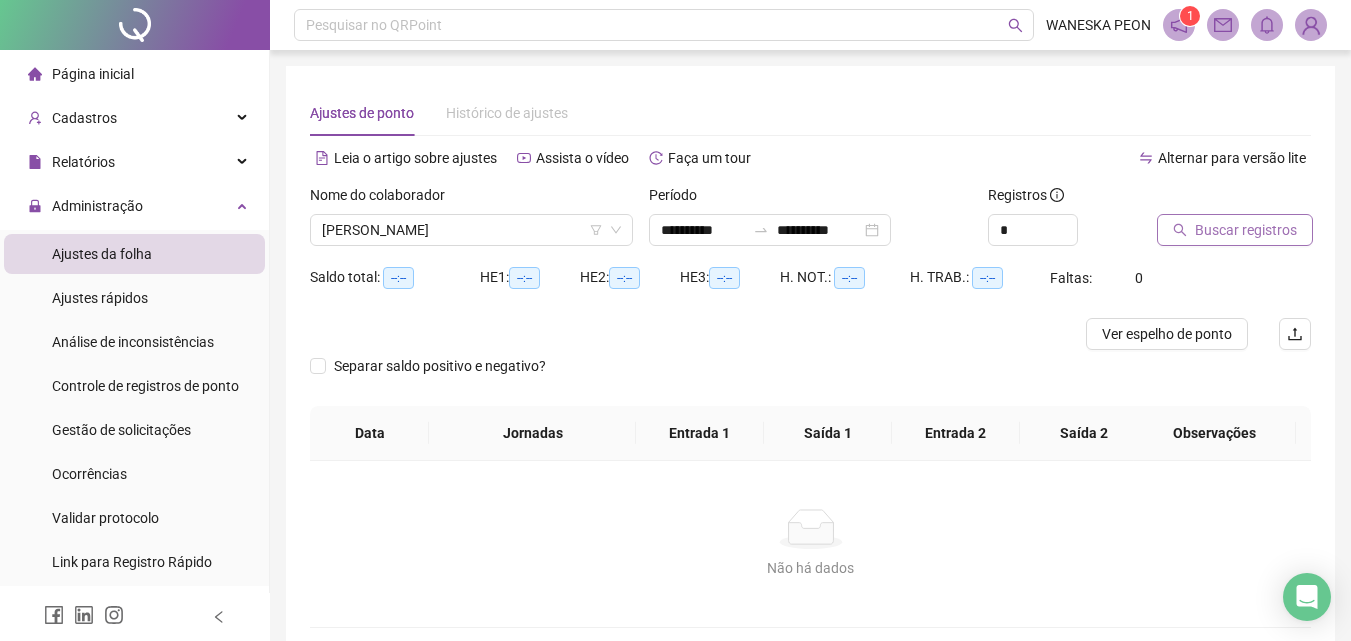 click on "Buscar registros" at bounding box center (1246, 230) 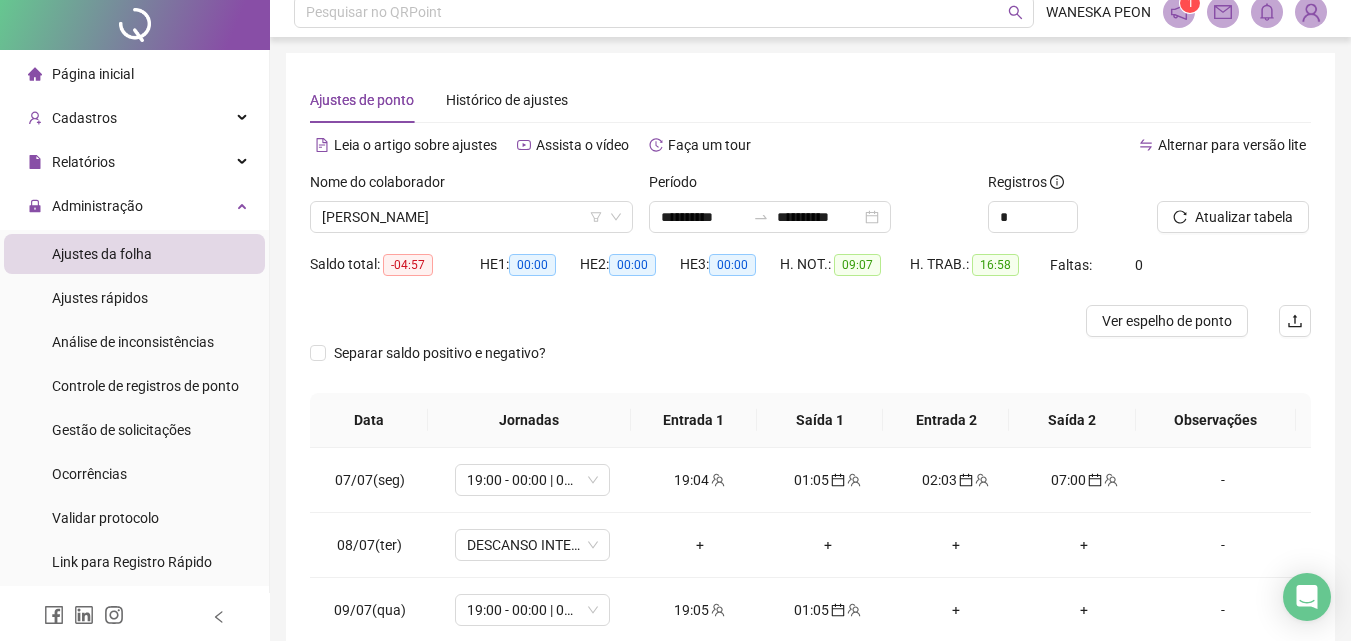 scroll, scrollTop: 190, scrollLeft: 0, axis: vertical 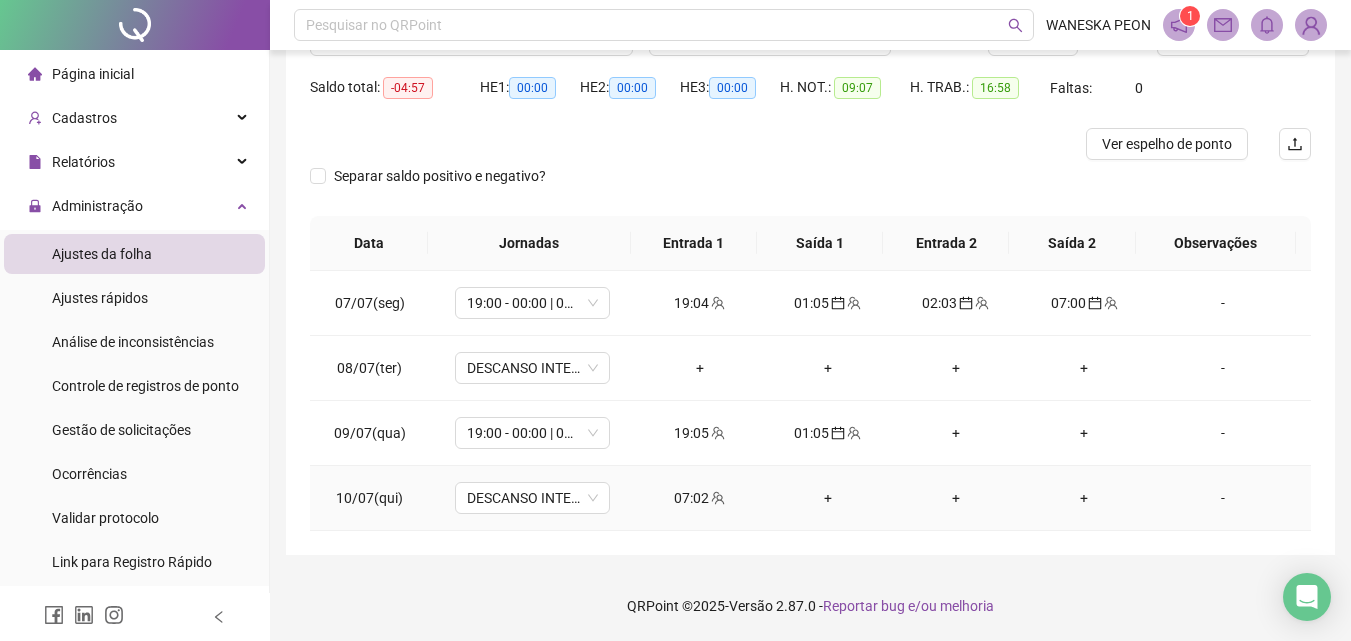 click on "+" at bounding box center (828, 498) 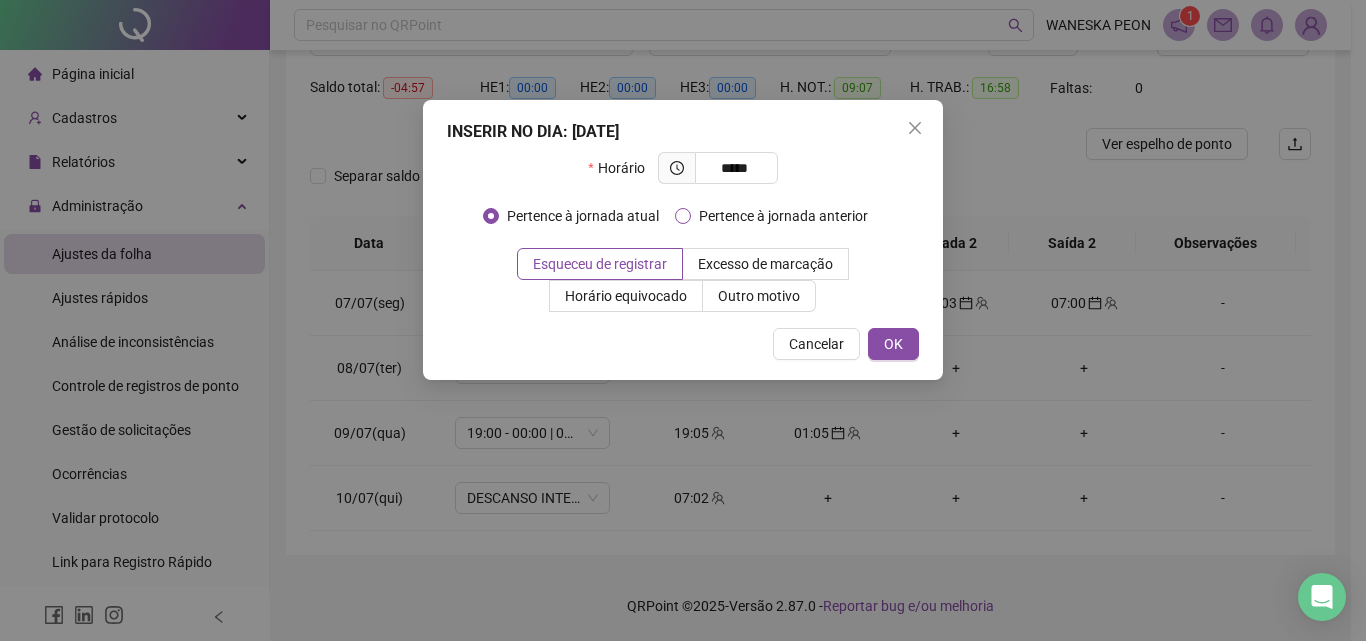 type on "*****" 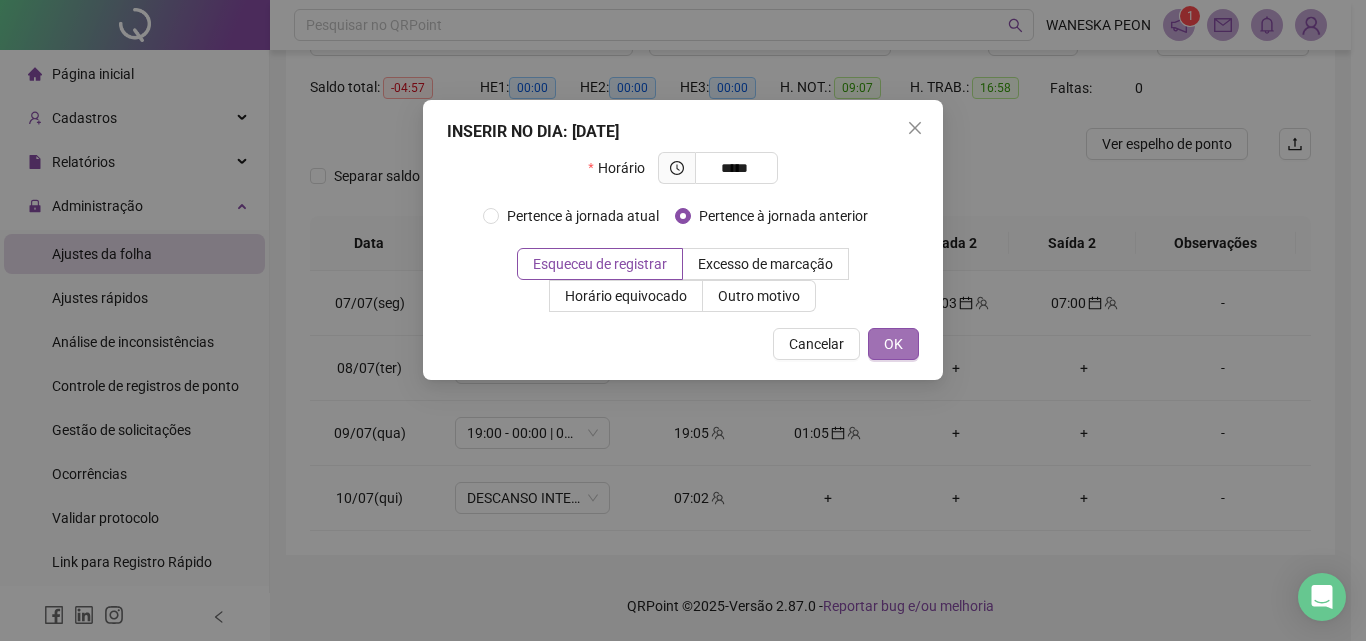 click on "OK" at bounding box center (893, 344) 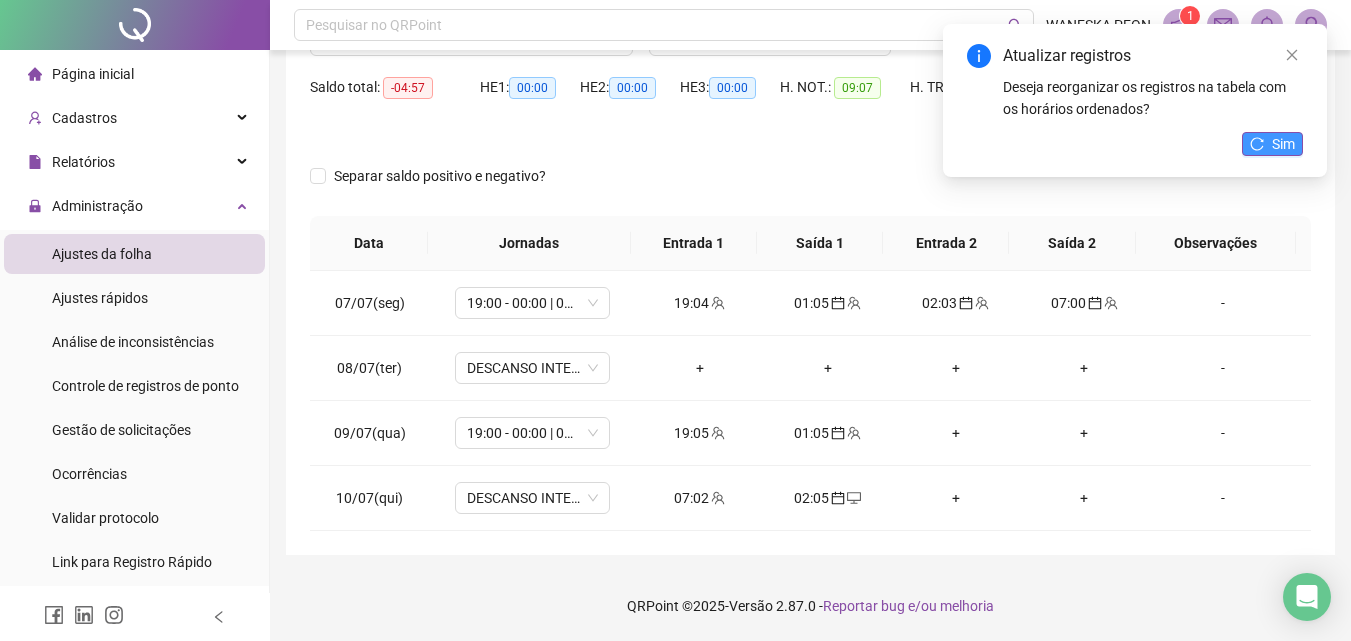 click on "Sim" at bounding box center (1283, 144) 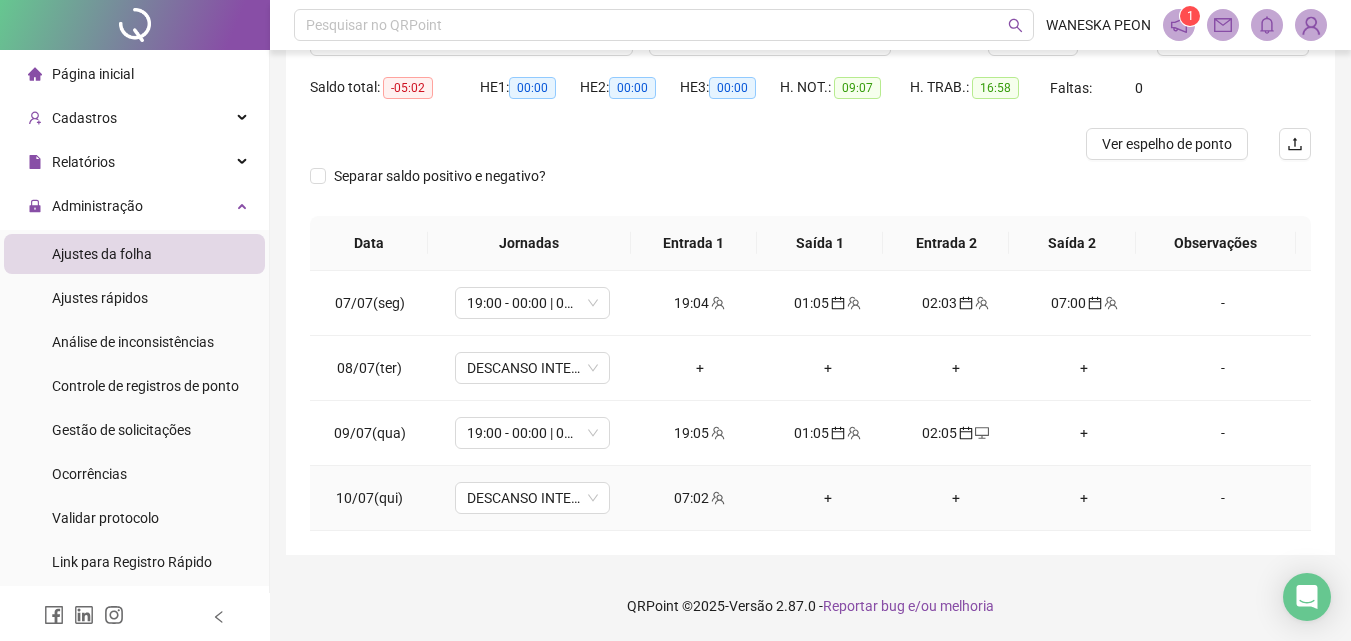 click on "07:02" at bounding box center [700, 498] 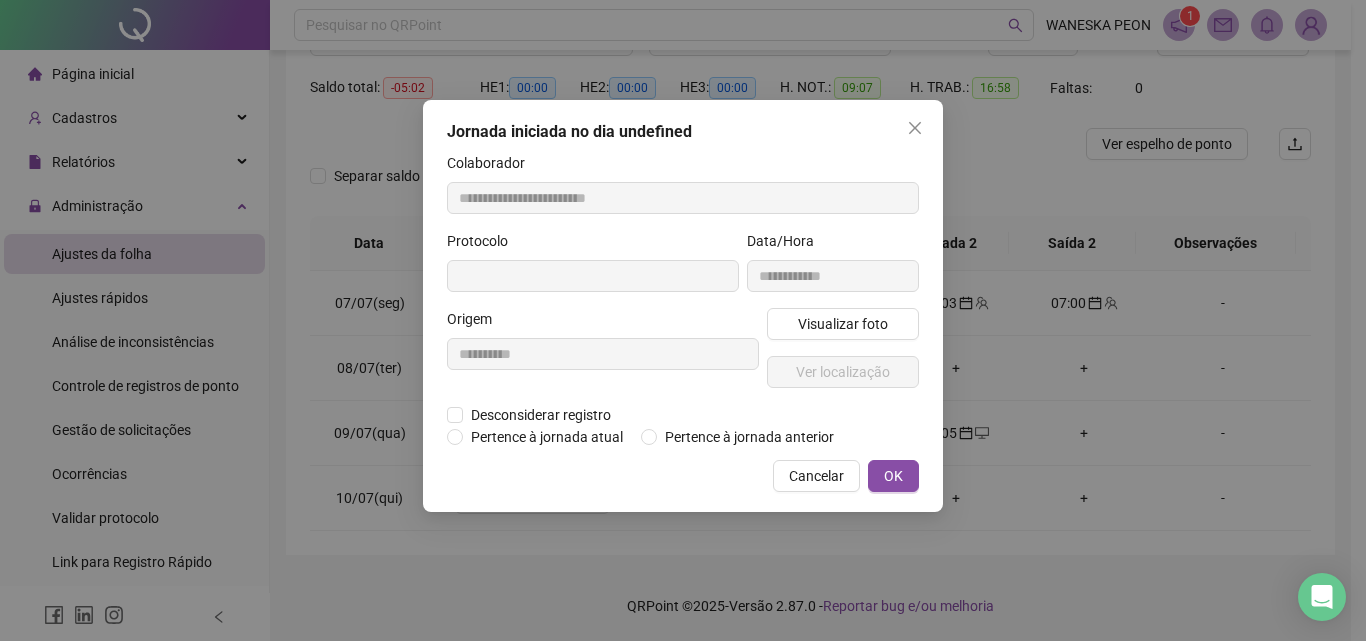 type on "**********" 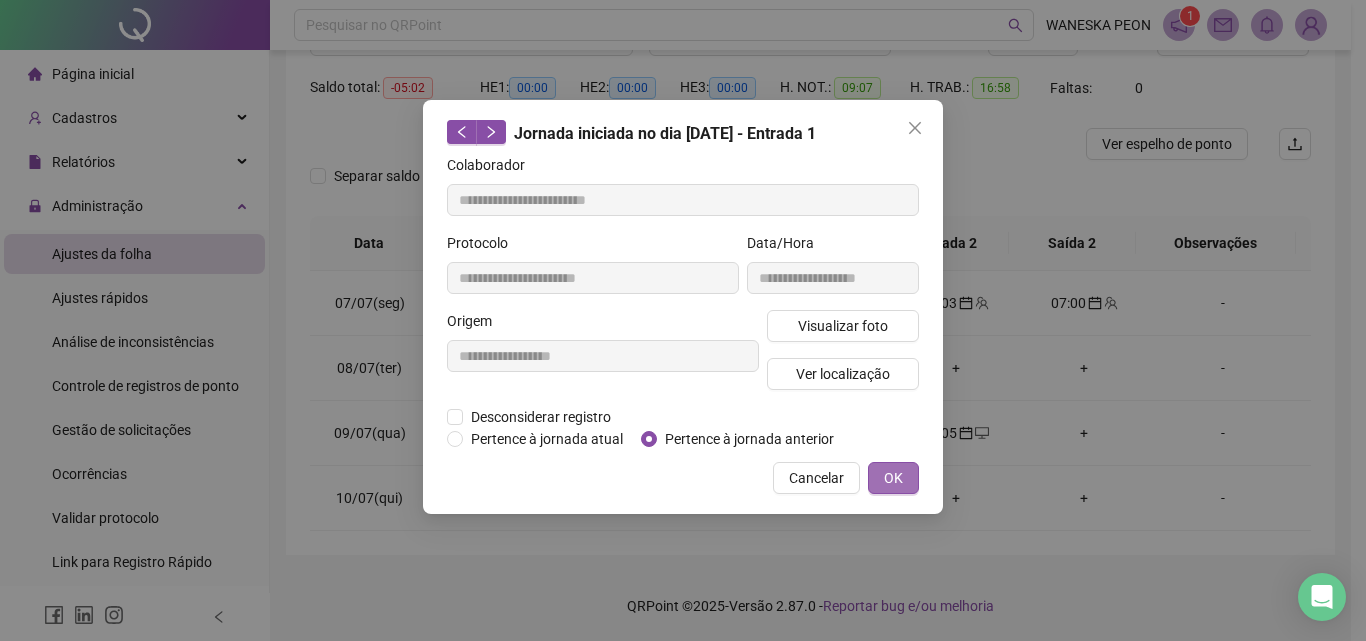click on "OK" at bounding box center (893, 478) 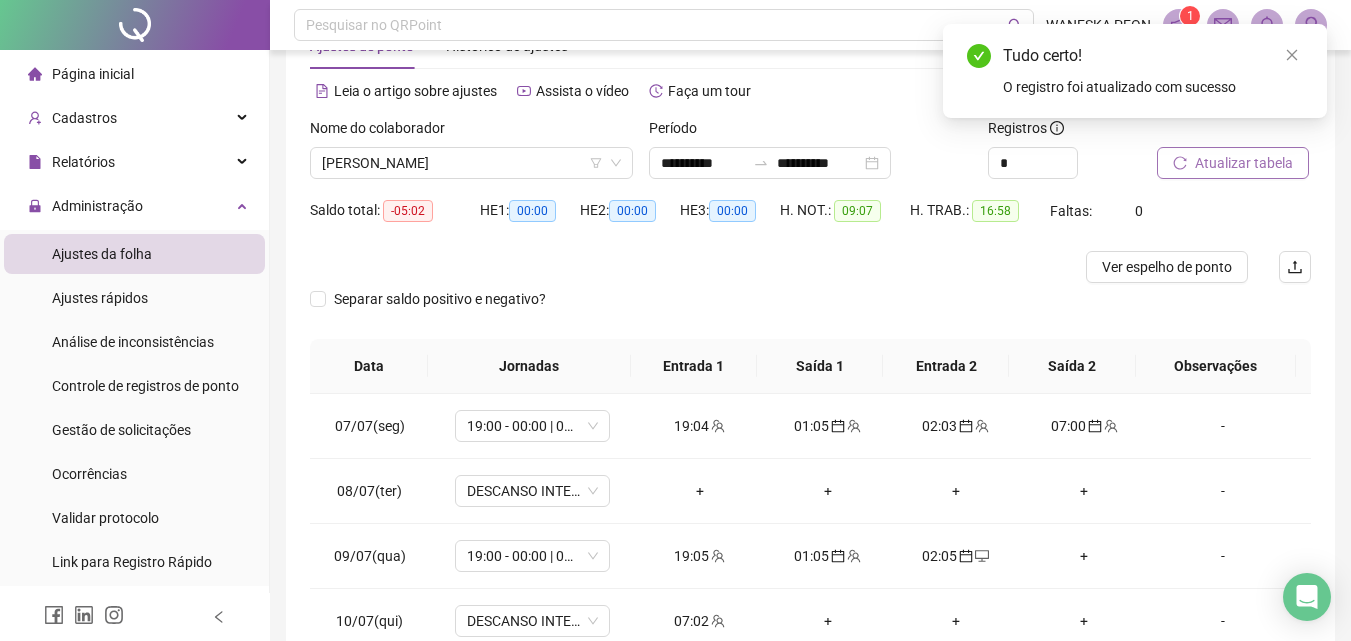 scroll, scrollTop: 0, scrollLeft: 0, axis: both 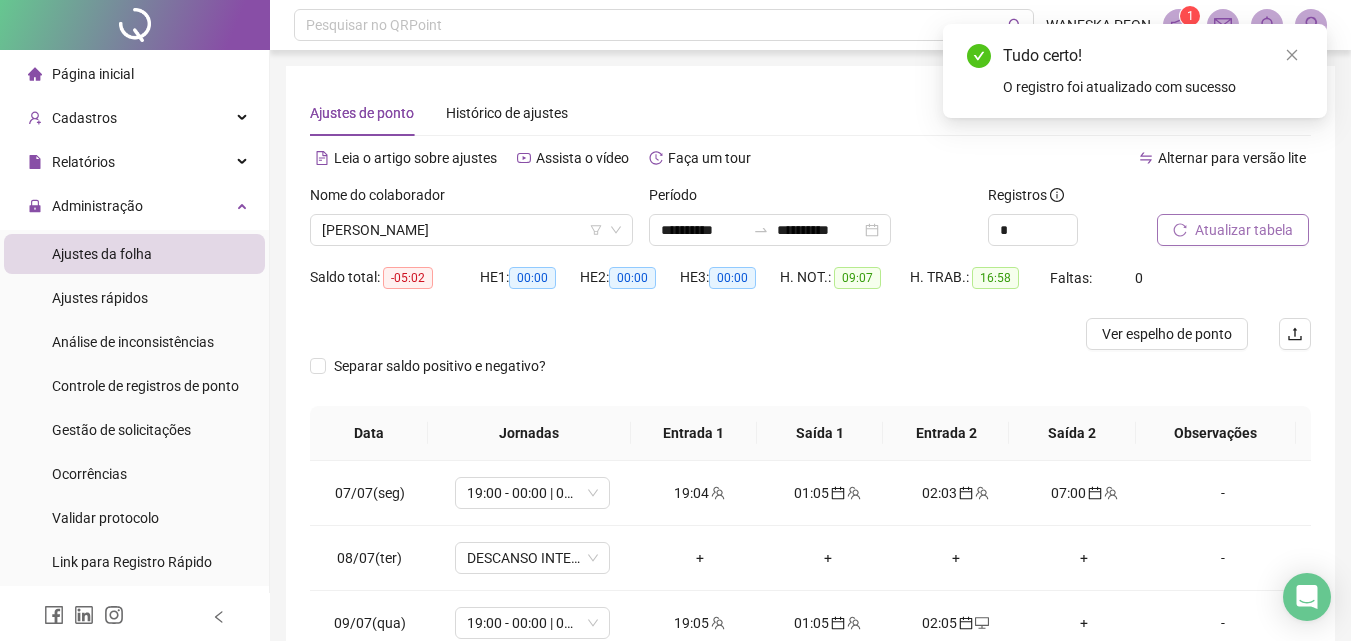 click on "Atualizar tabela" at bounding box center [1244, 230] 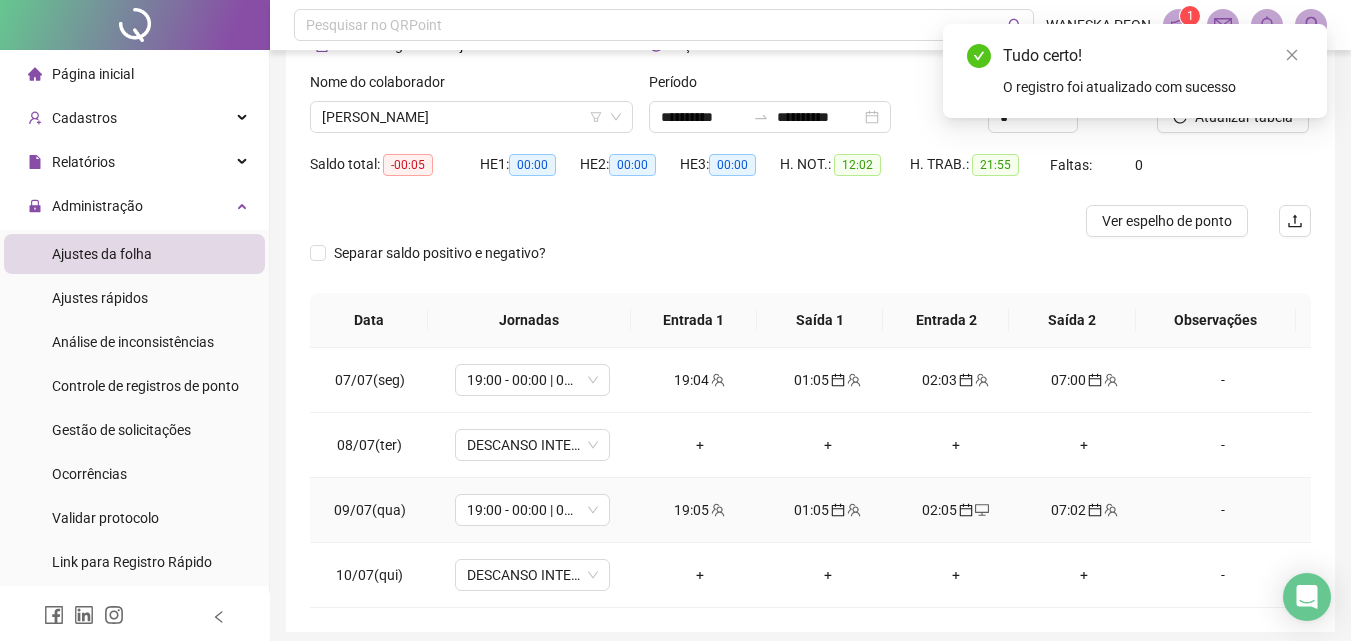 scroll, scrollTop: 0, scrollLeft: 0, axis: both 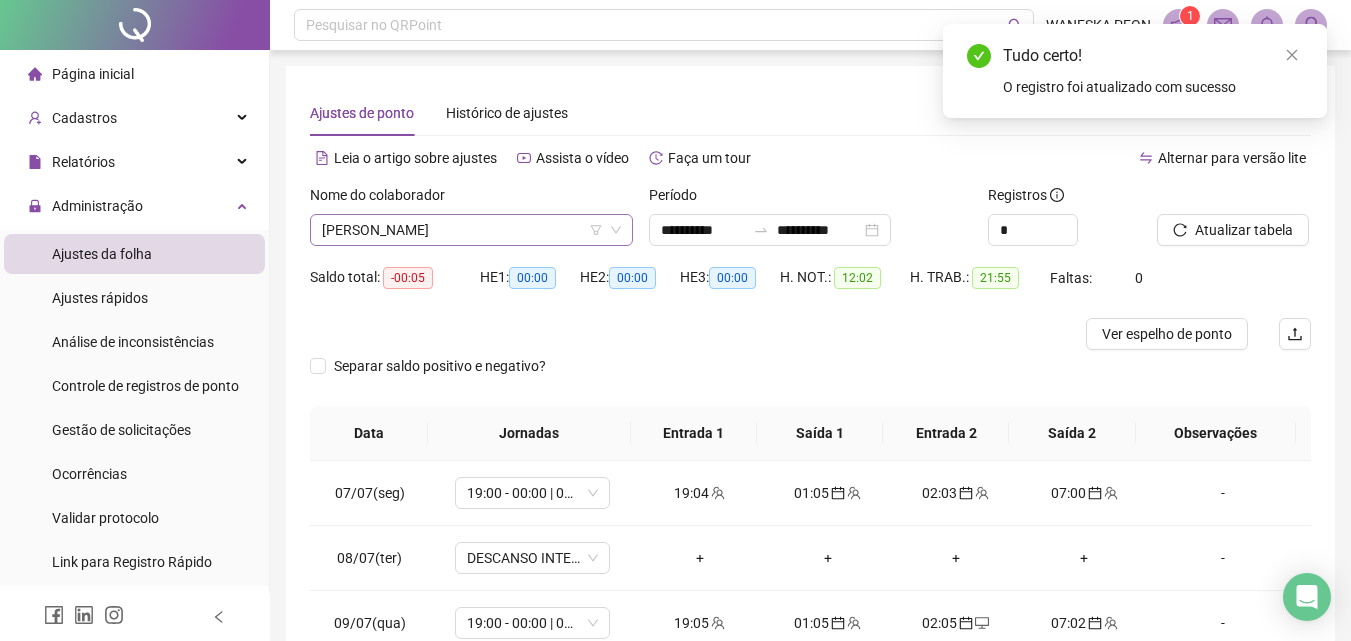 click on "[PERSON_NAME]" at bounding box center [471, 230] 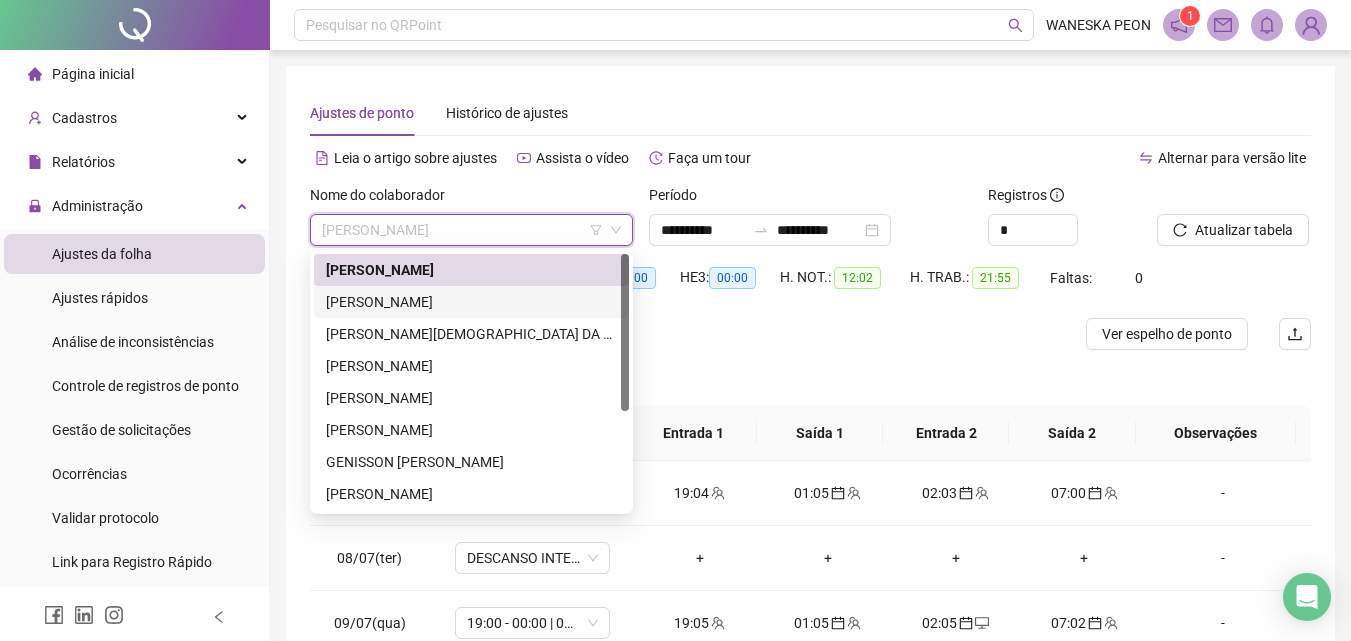 click on "[PERSON_NAME]" at bounding box center (471, 302) 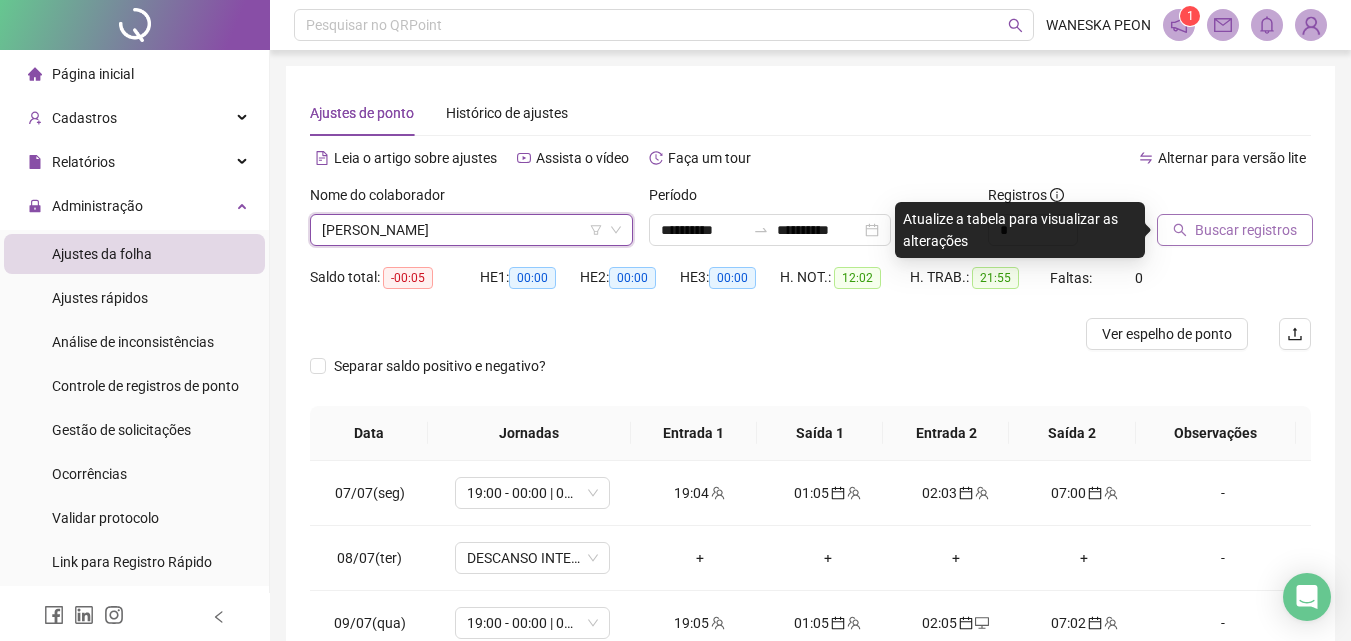 click on "Buscar registros" at bounding box center [1246, 230] 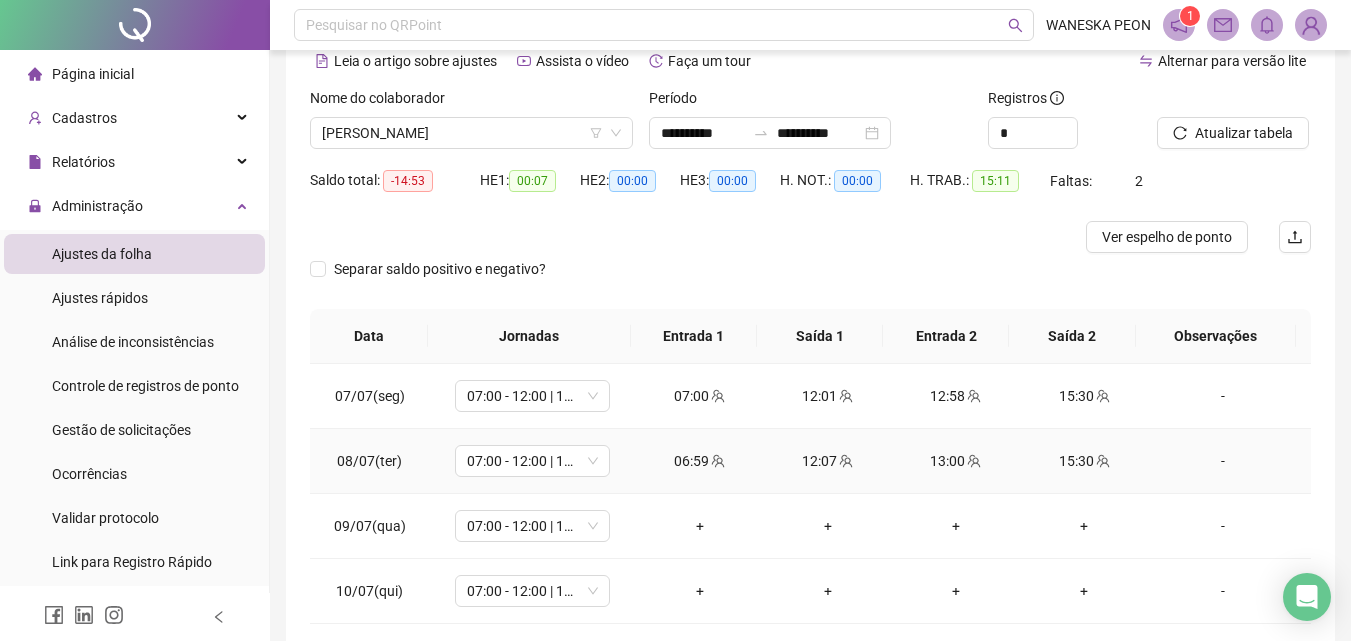 scroll, scrollTop: 190, scrollLeft: 0, axis: vertical 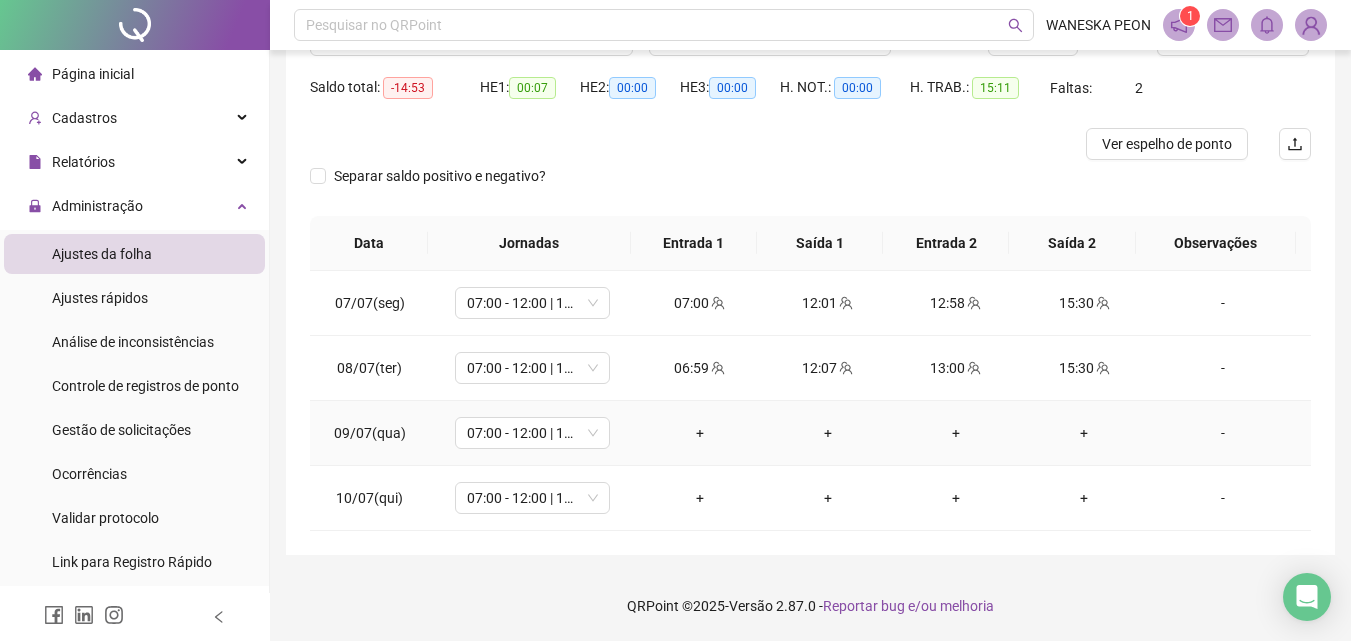 click on "-" at bounding box center (1223, 433) 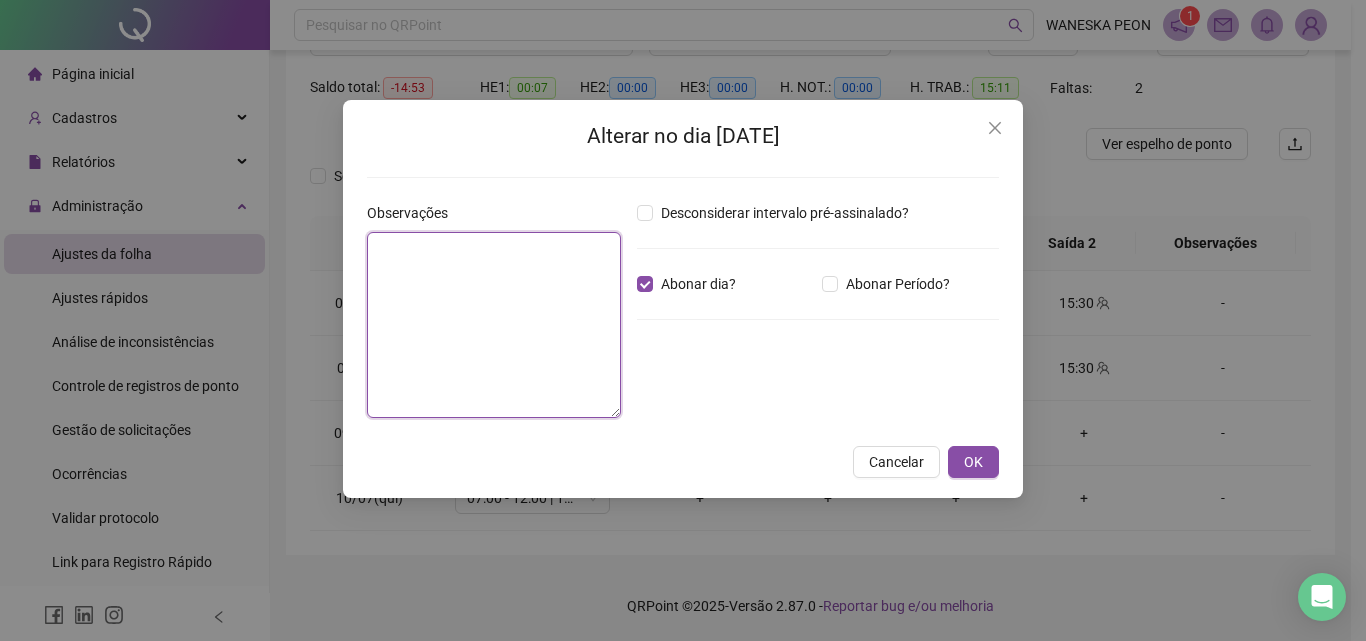 click at bounding box center [494, 325] 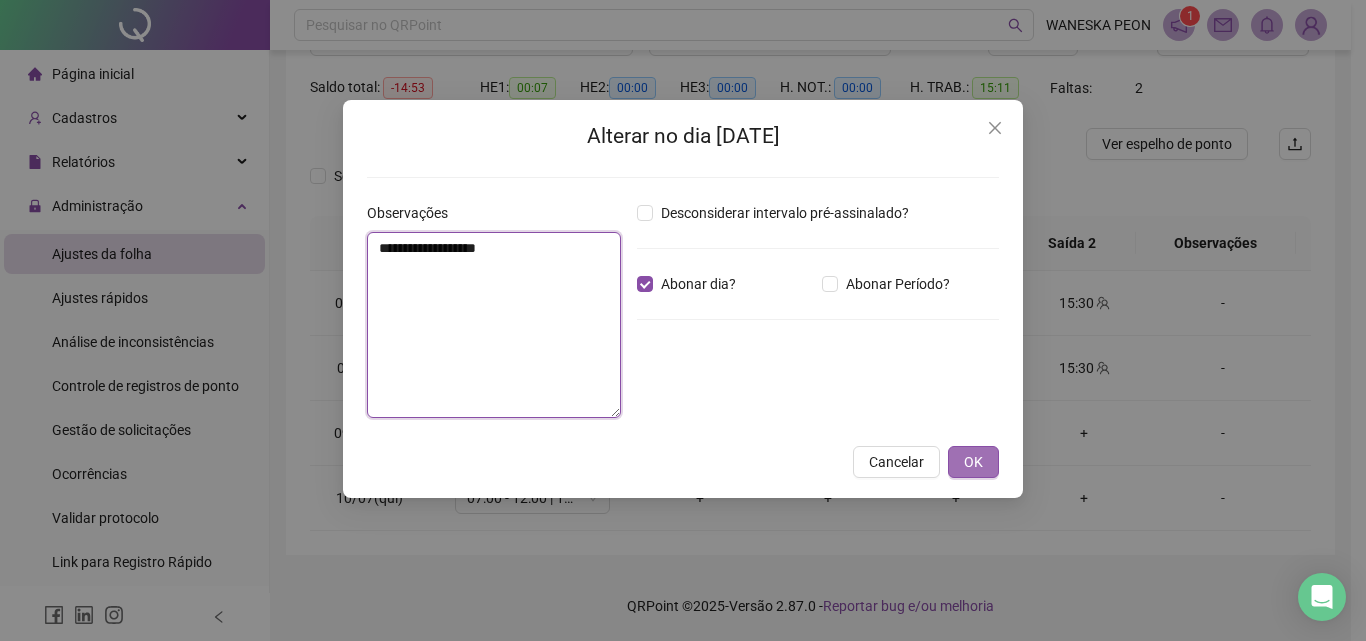 type on "**********" 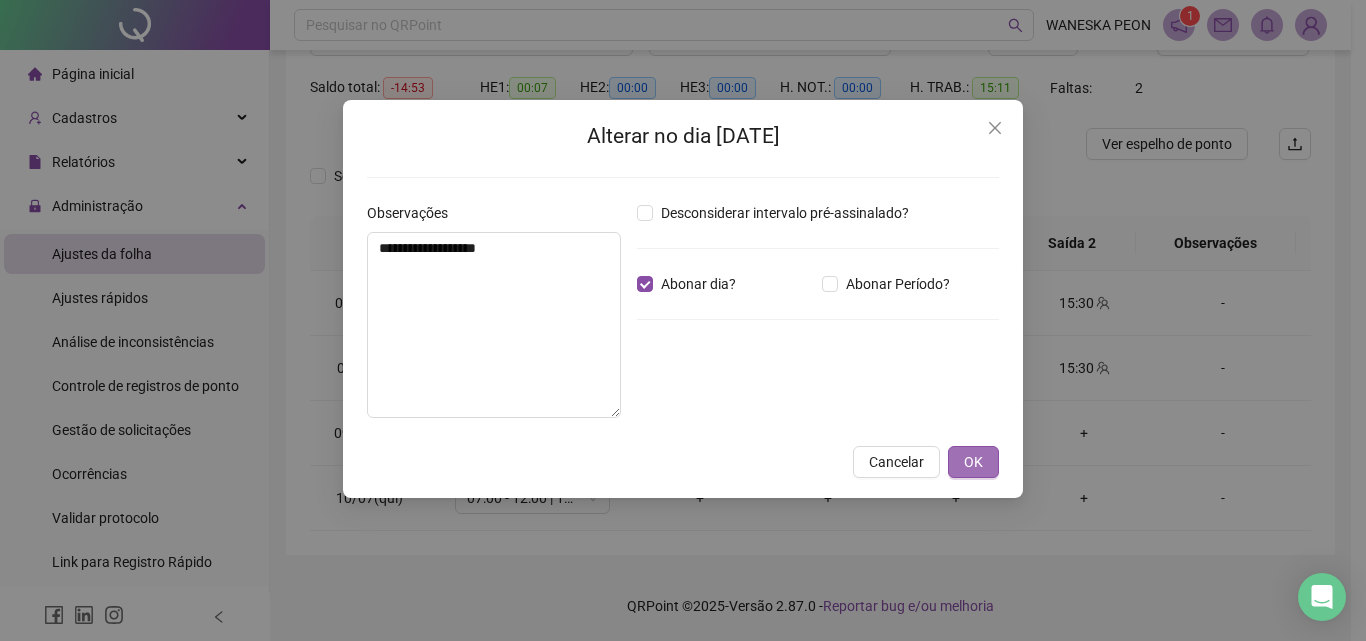 click on "OK" at bounding box center [973, 462] 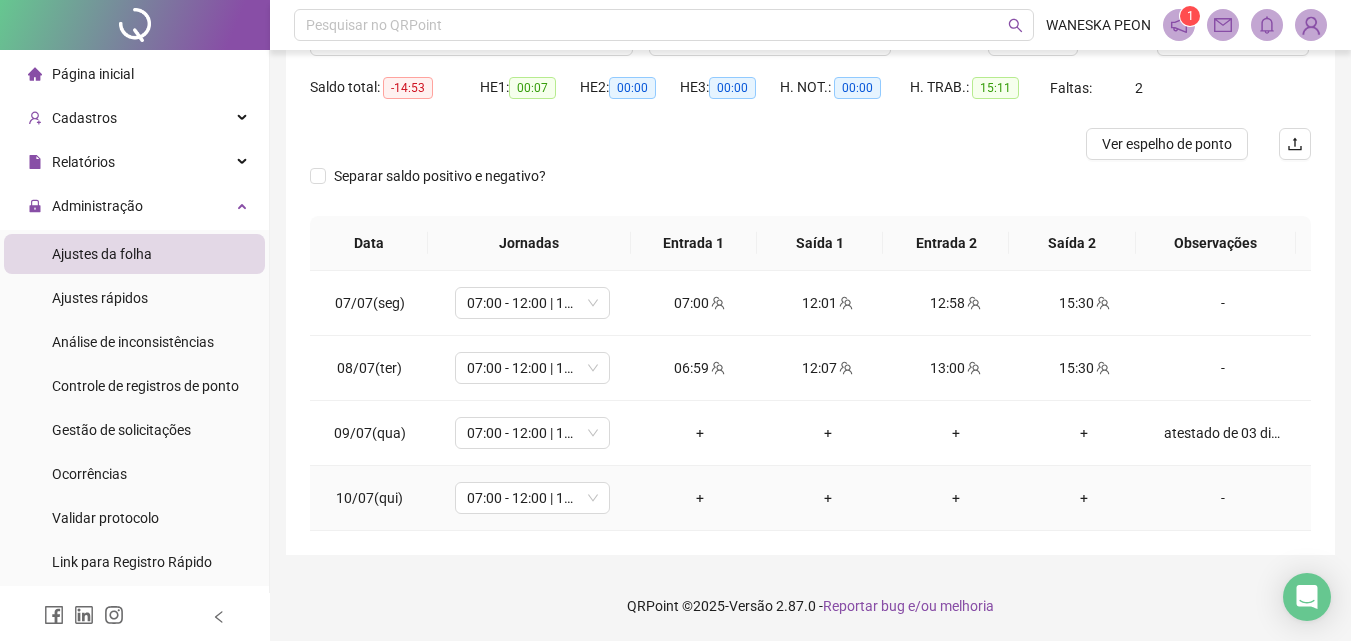 click on "-" at bounding box center [1223, 498] 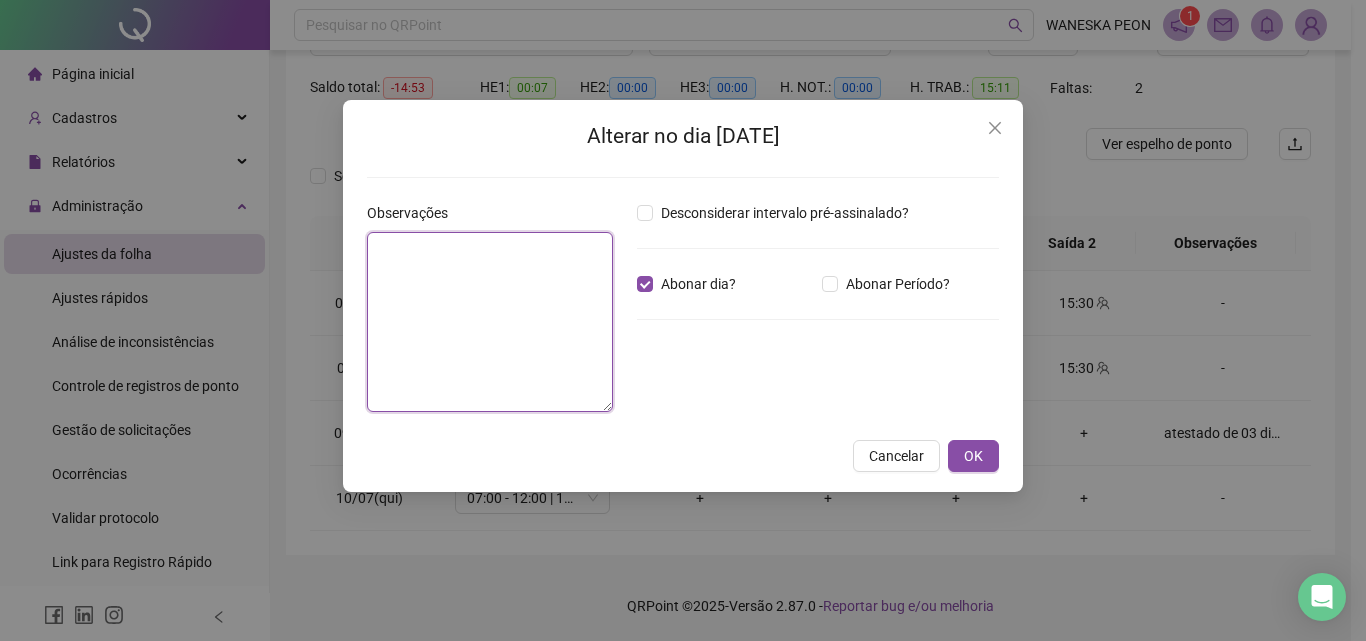 click at bounding box center [490, 322] 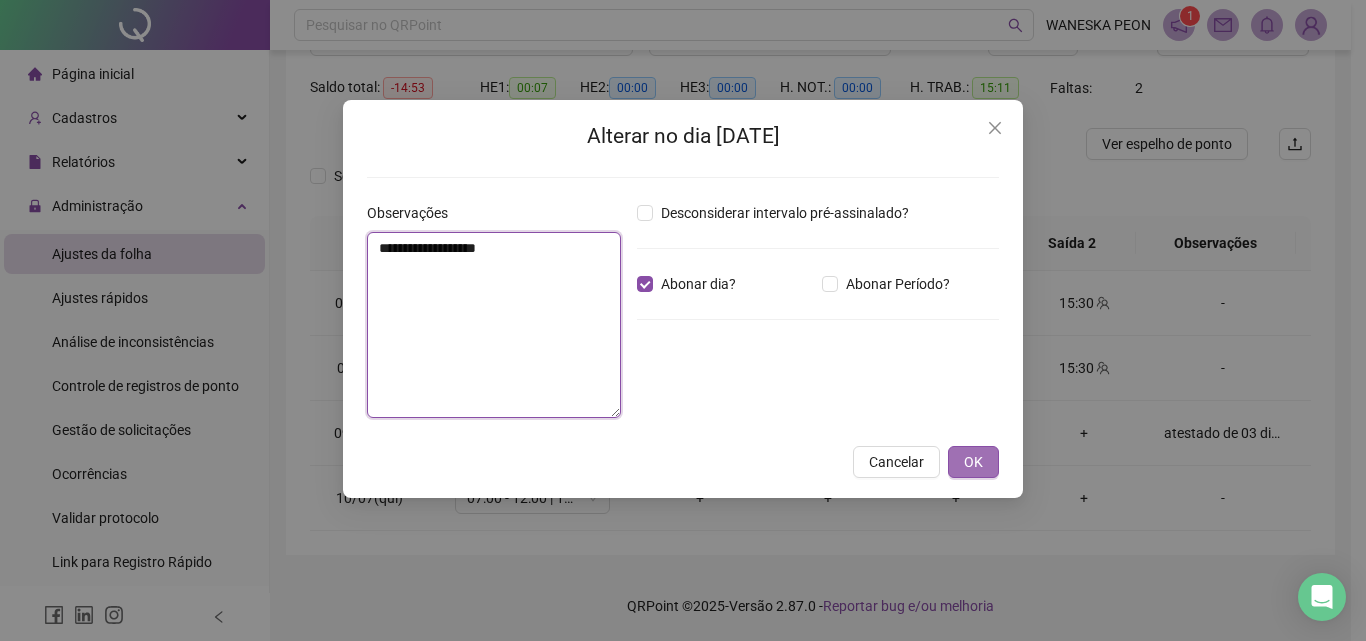 type on "**********" 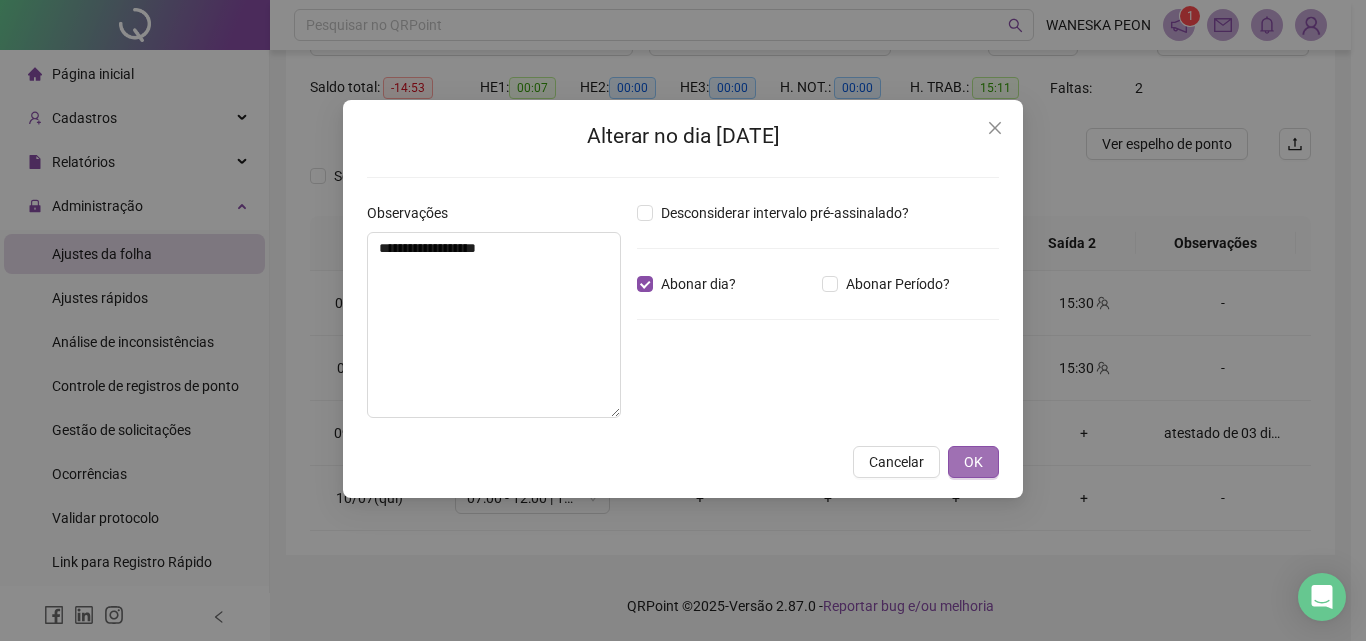 click on "OK" at bounding box center (973, 462) 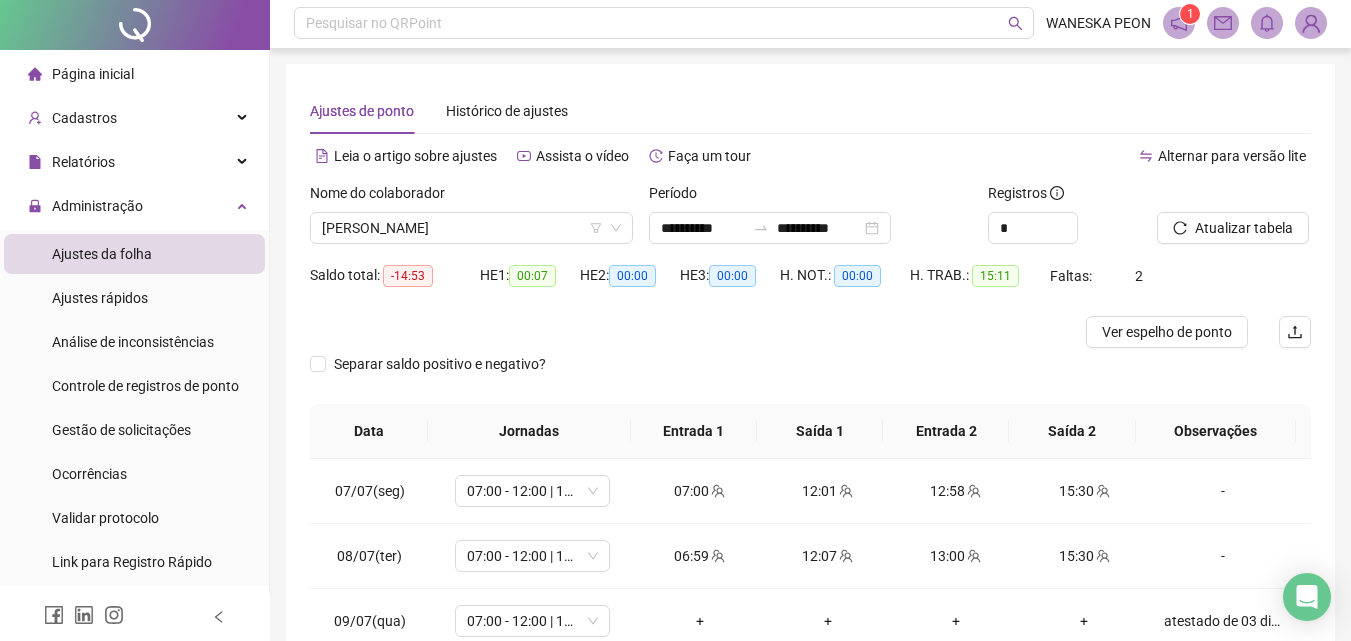 scroll, scrollTop: 0, scrollLeft: 0, axis: both 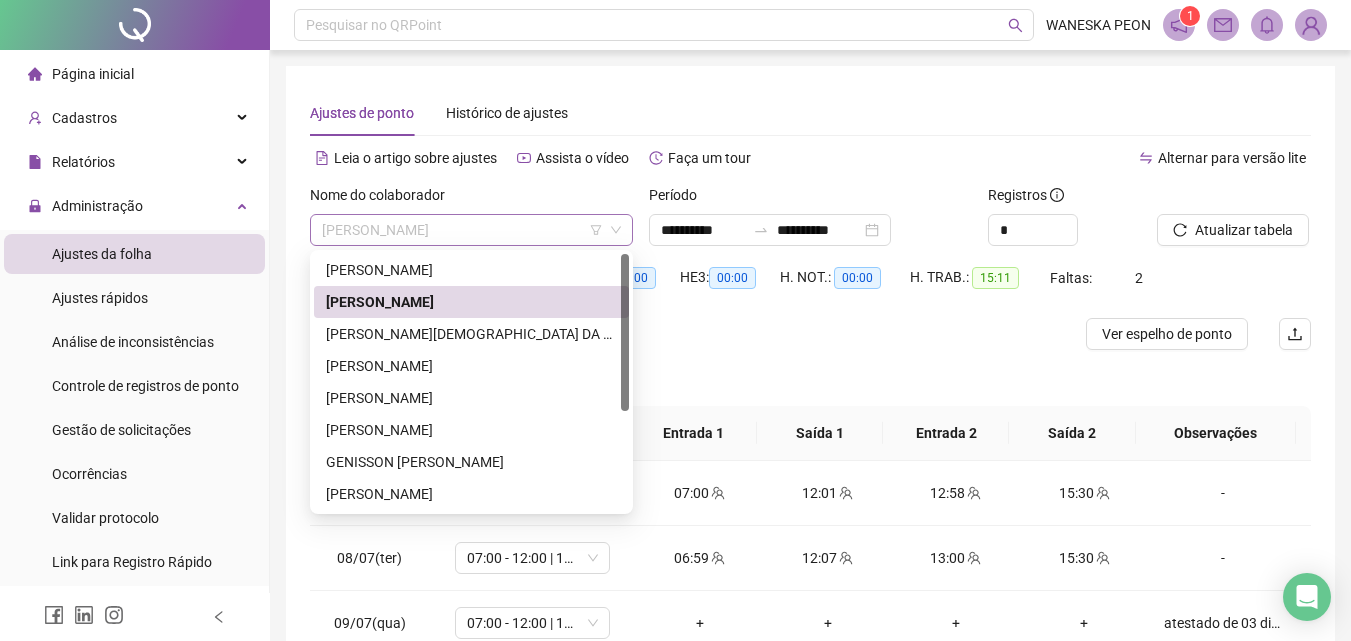 click on "[PERSON_NAME]" at bounding box center [471, 230] 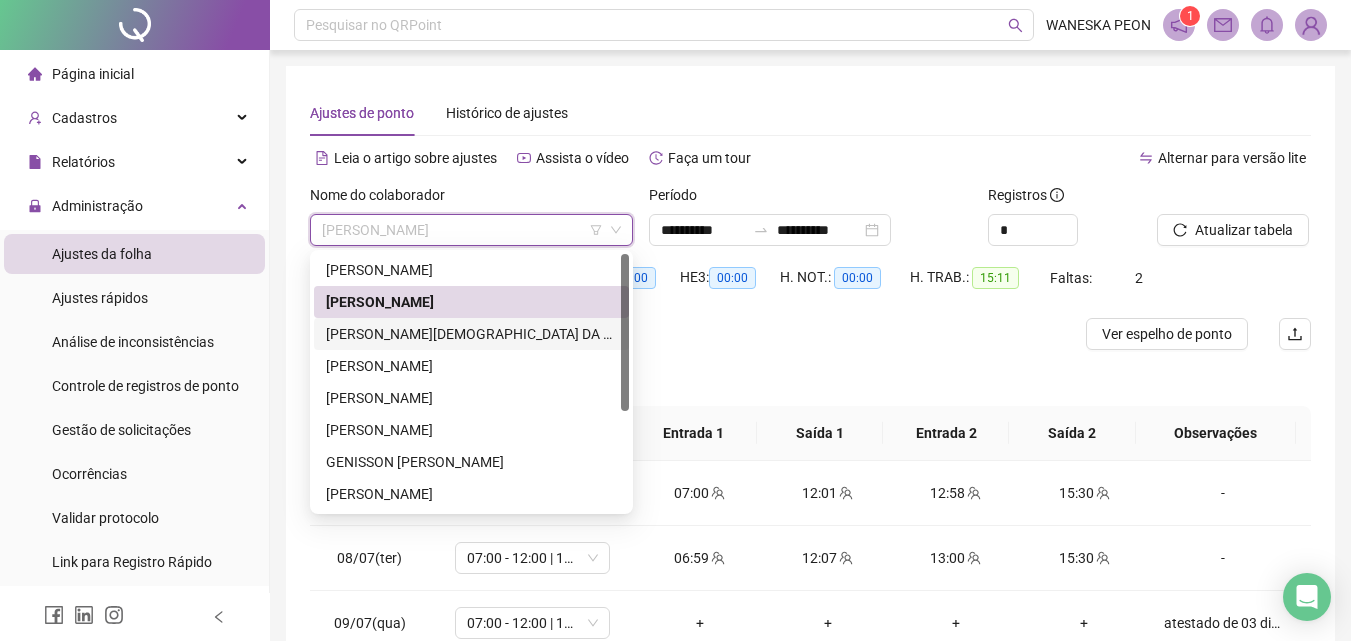 click on "[PERSON_NAME][DEMOGRAPHIC_DATA] DA PAZ" at bounding box center (471, 334) 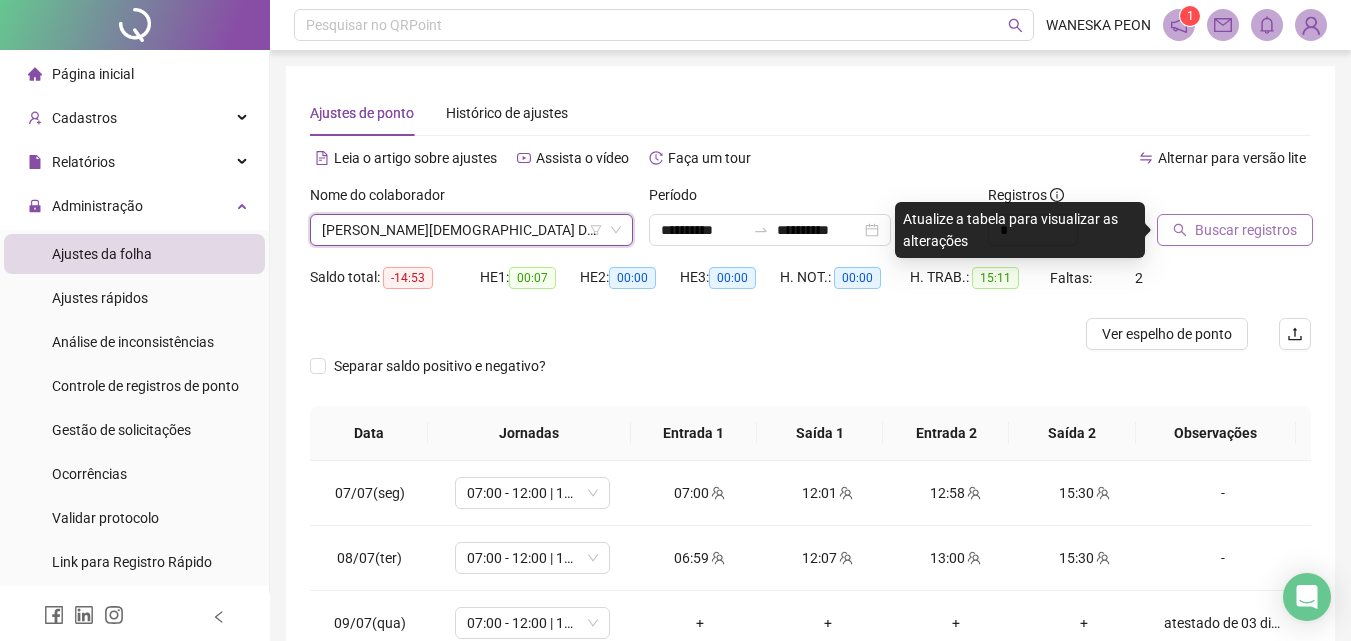 click on "Buscar registros" at bounding box center [1246, 230] 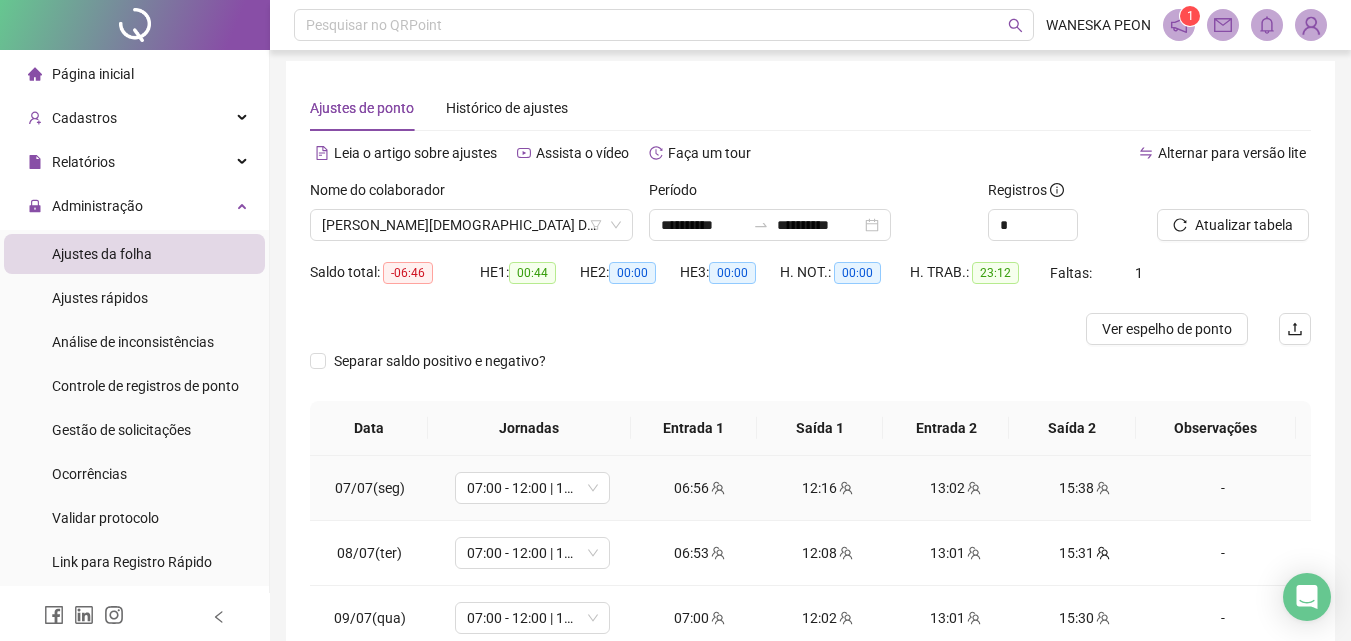scroll, scrollTop: 0, scrollLeft: 0, axis: both 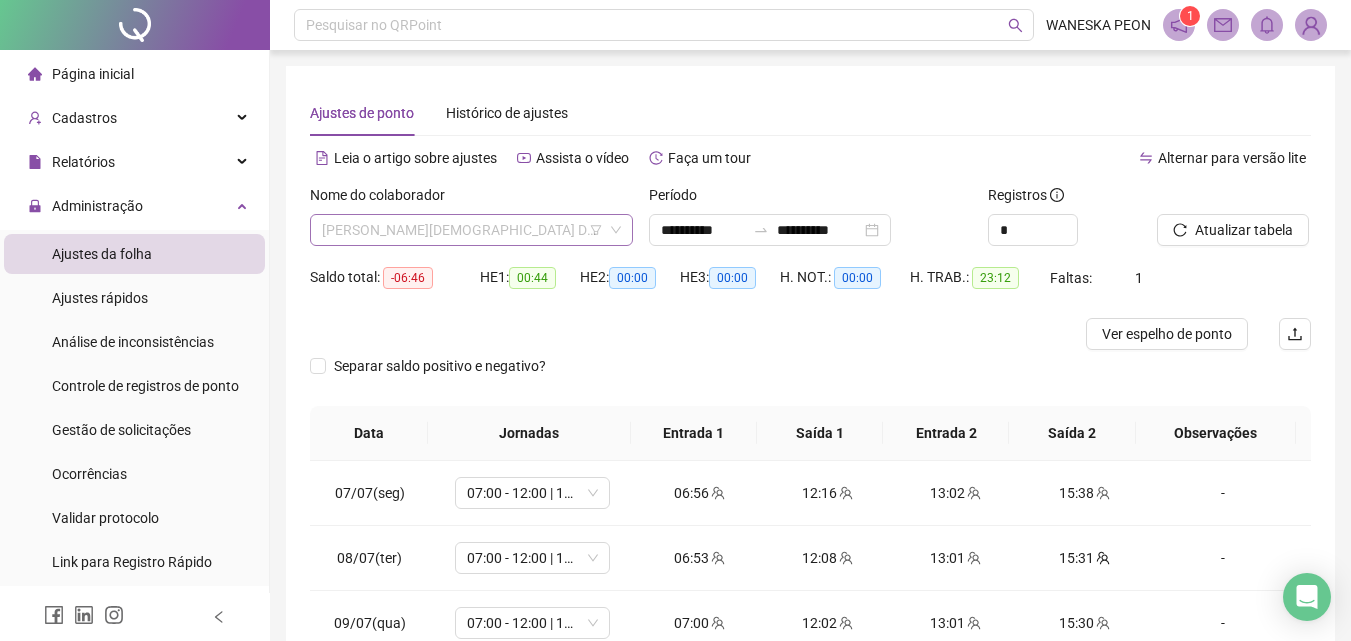 click on "[PERSON_NAME][DEMOGRAPHIC_DATA] DA PAZ" at bounding box center (471, 230) 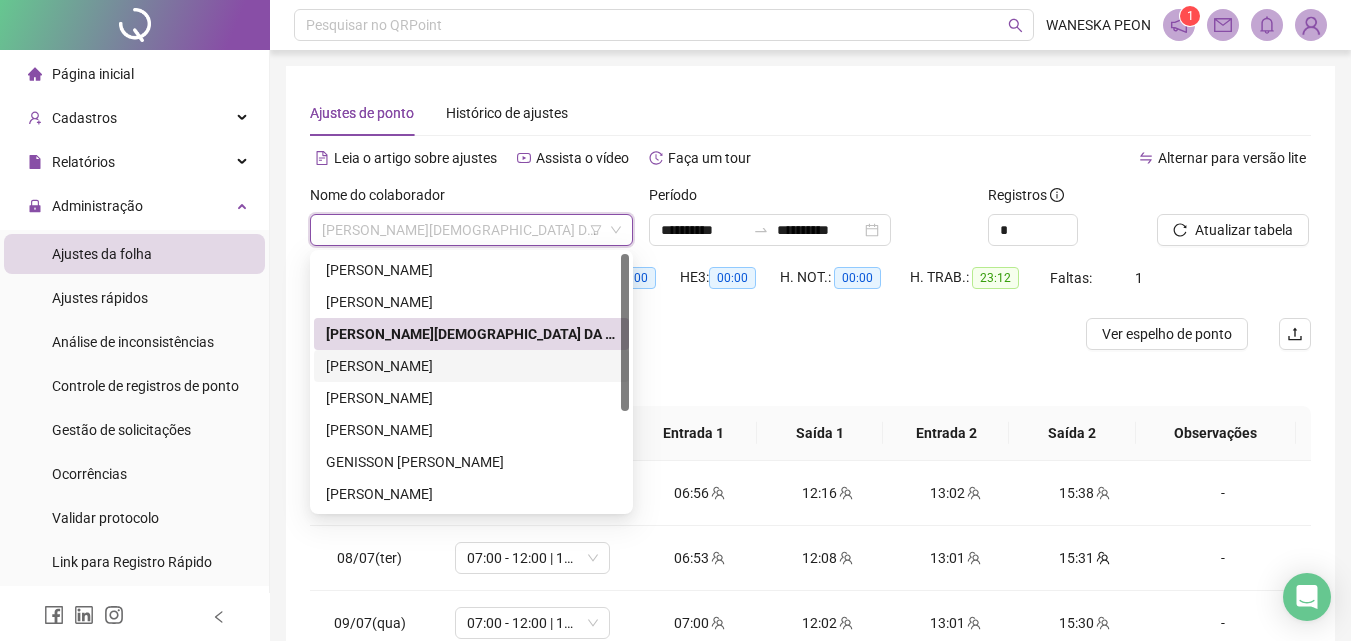 drag, startPoint x: 437, startPoint y: 368, endPoint x: 461, endPoint y: 360, distance: 25.298222 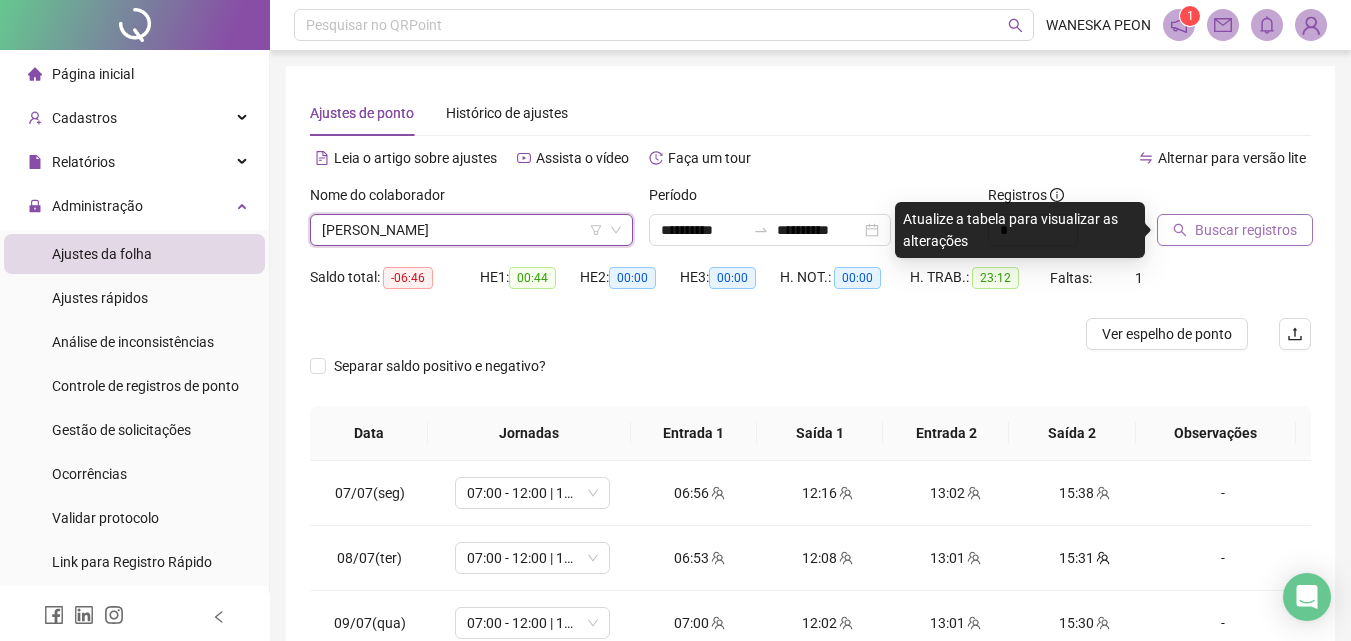click on "Buscar registros" at bounding box center [1246, 230] 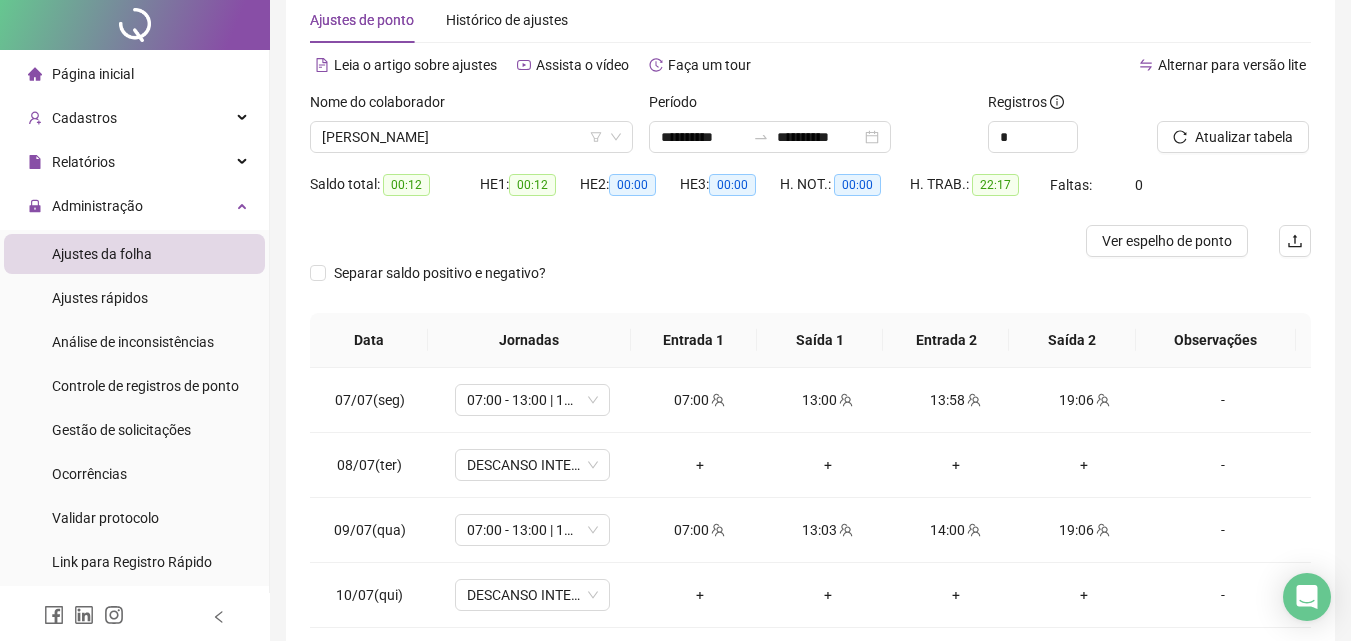 scroll, scrollTop: 0, scrollLeft: 0, axis: both 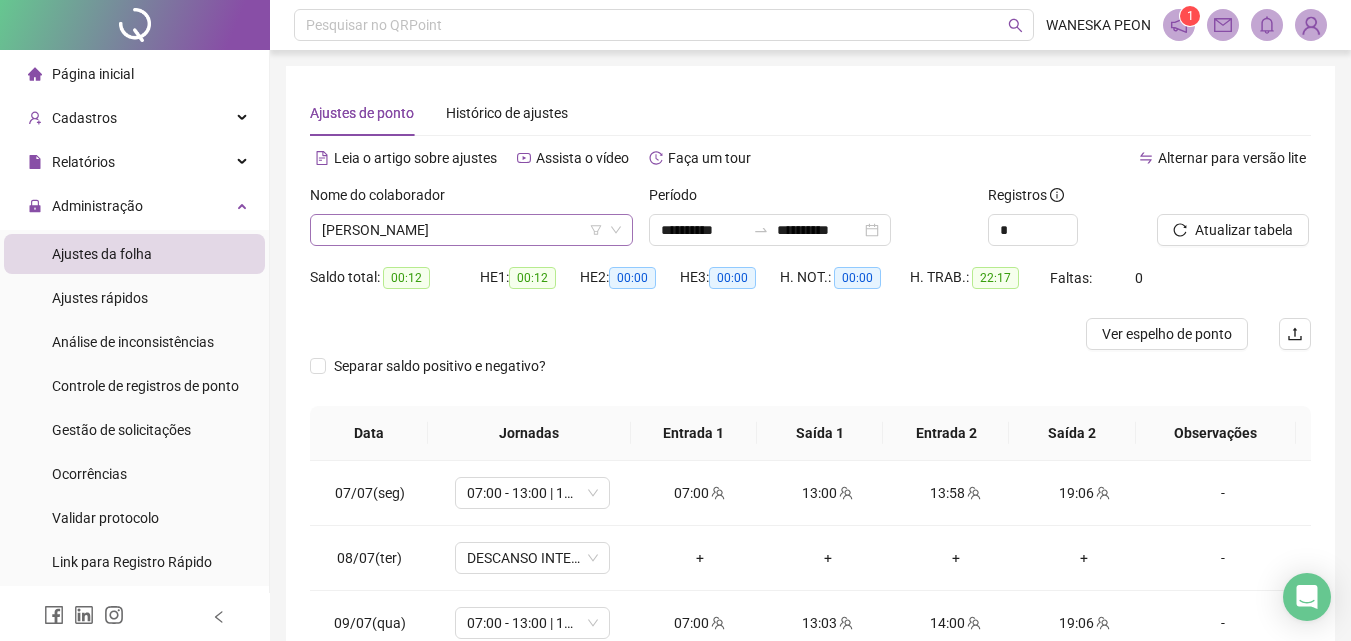click on "[PERSON_NAME]" at bounding box center (471, 230) 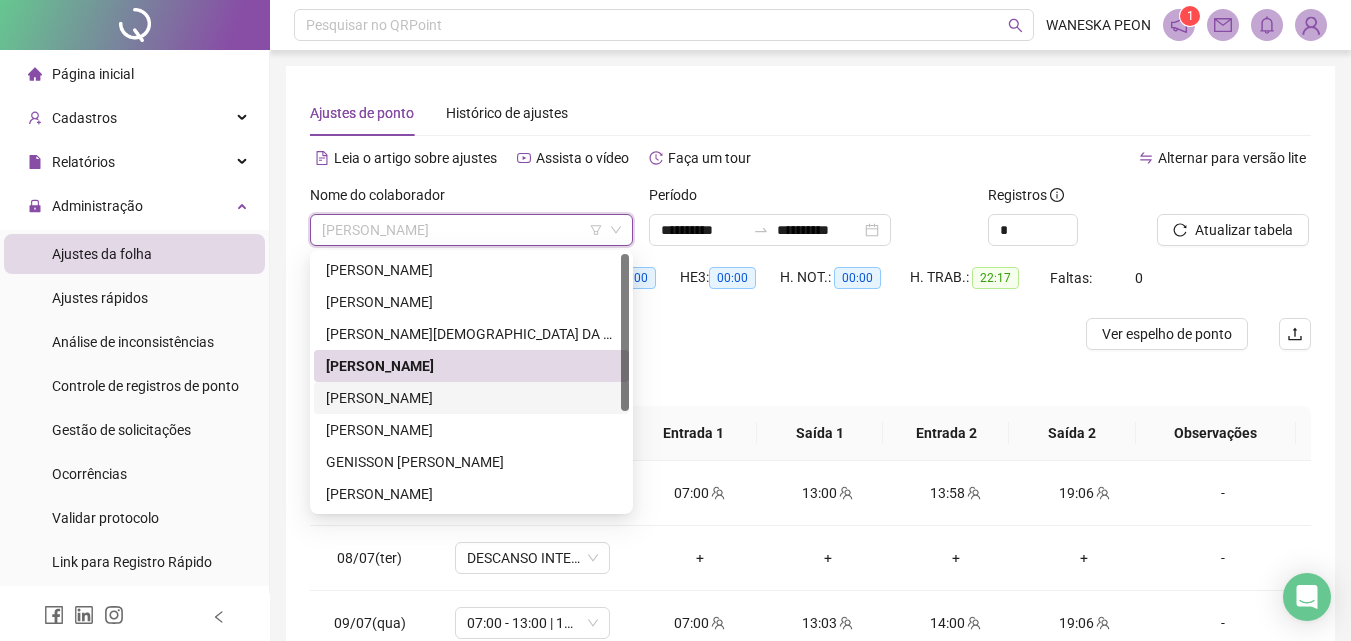 click on "[PERSON_NAME]" at bounding box center [471, 398] 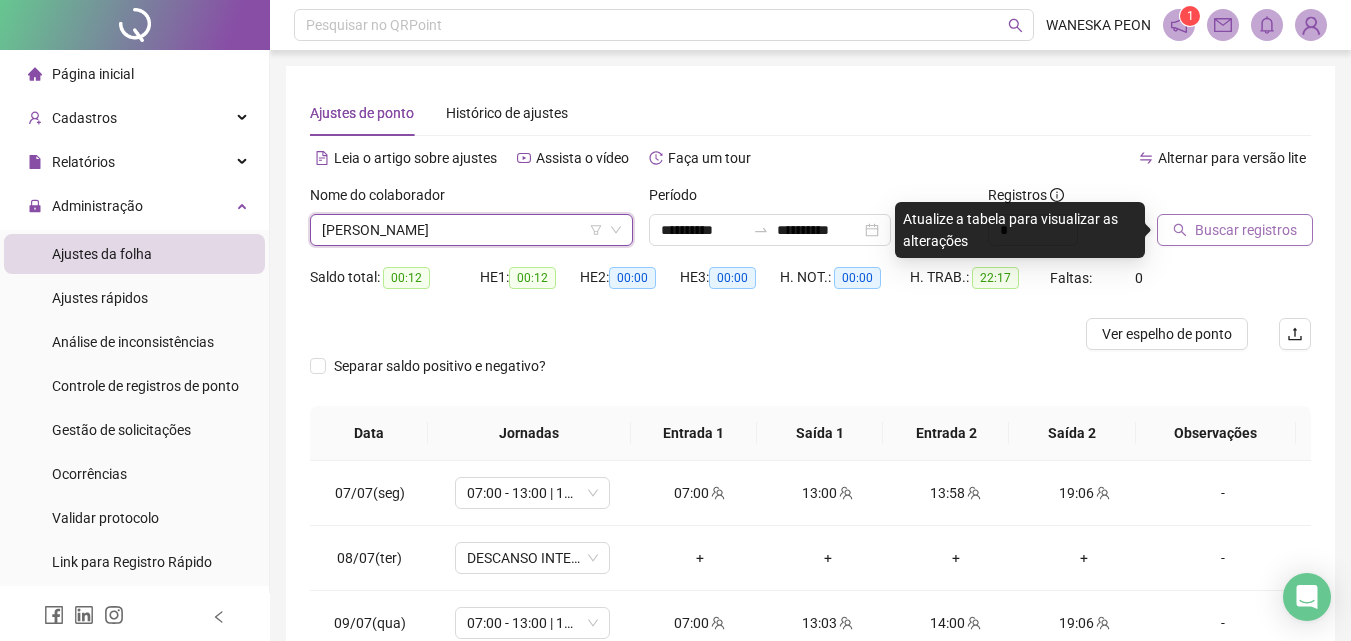 click on "Buscar registros" at bounding box center (1246, 230) 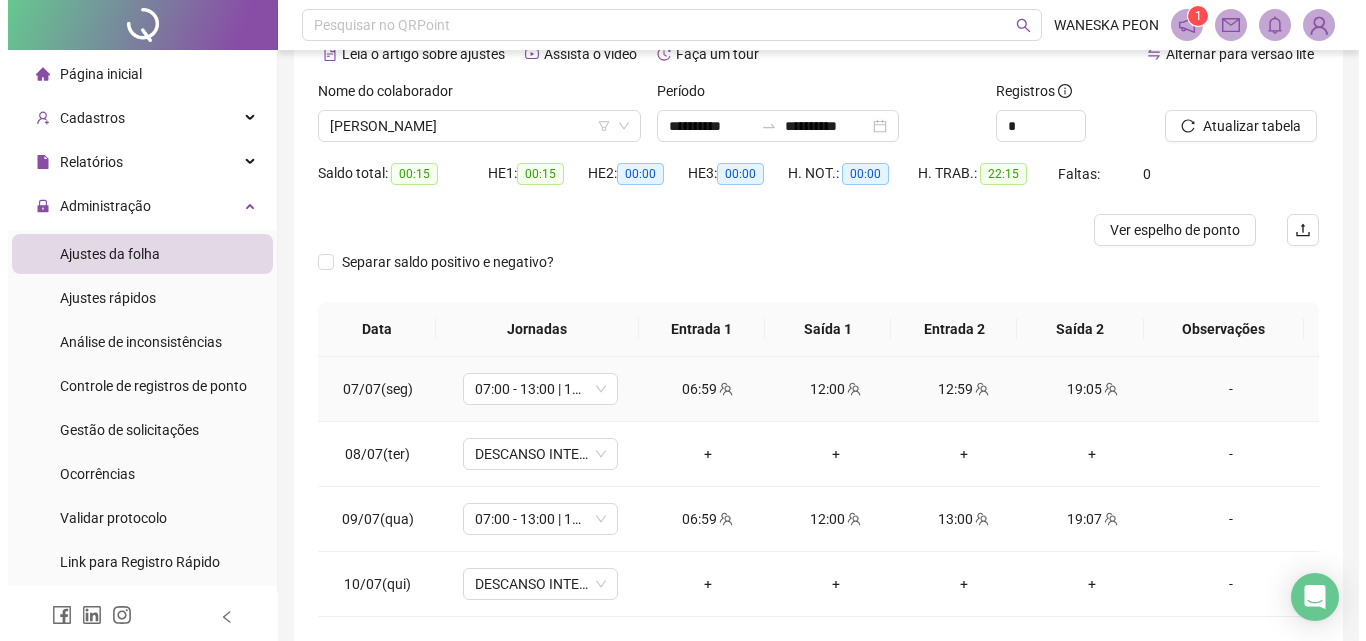 scroll, scrollTop: 0, scrollLeft: 0, axis: both 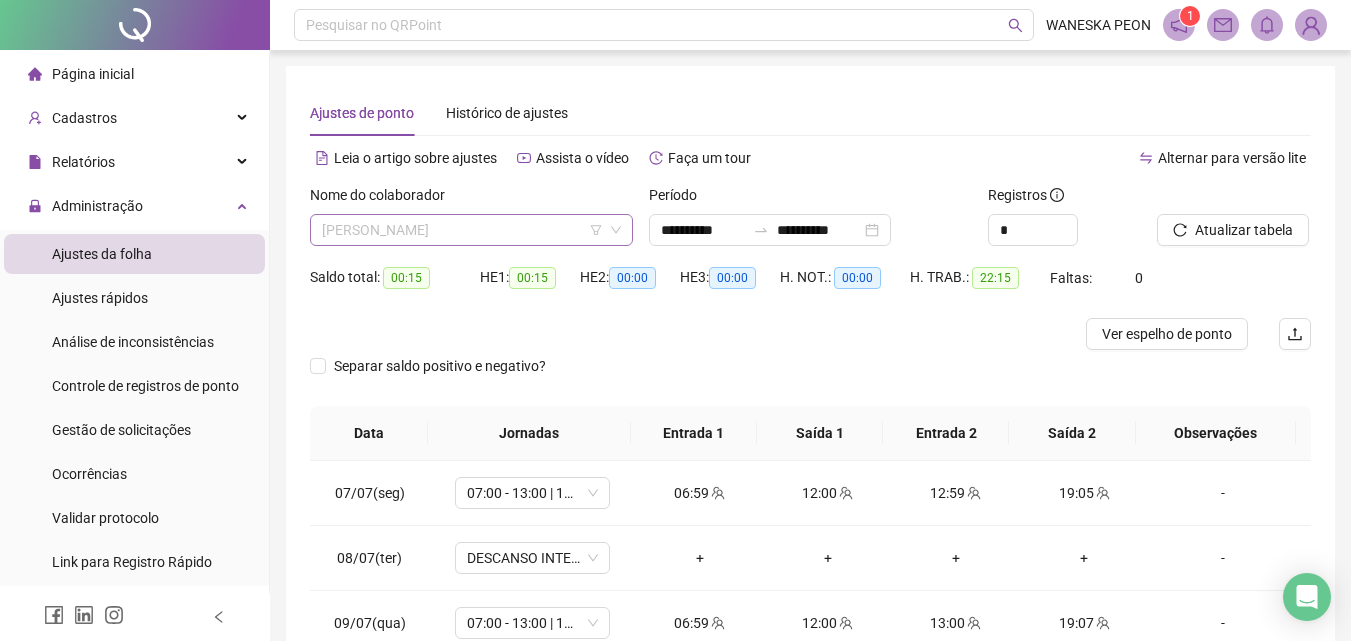 click on "[PERSON_NAME]" at bounding box center [471, 230] 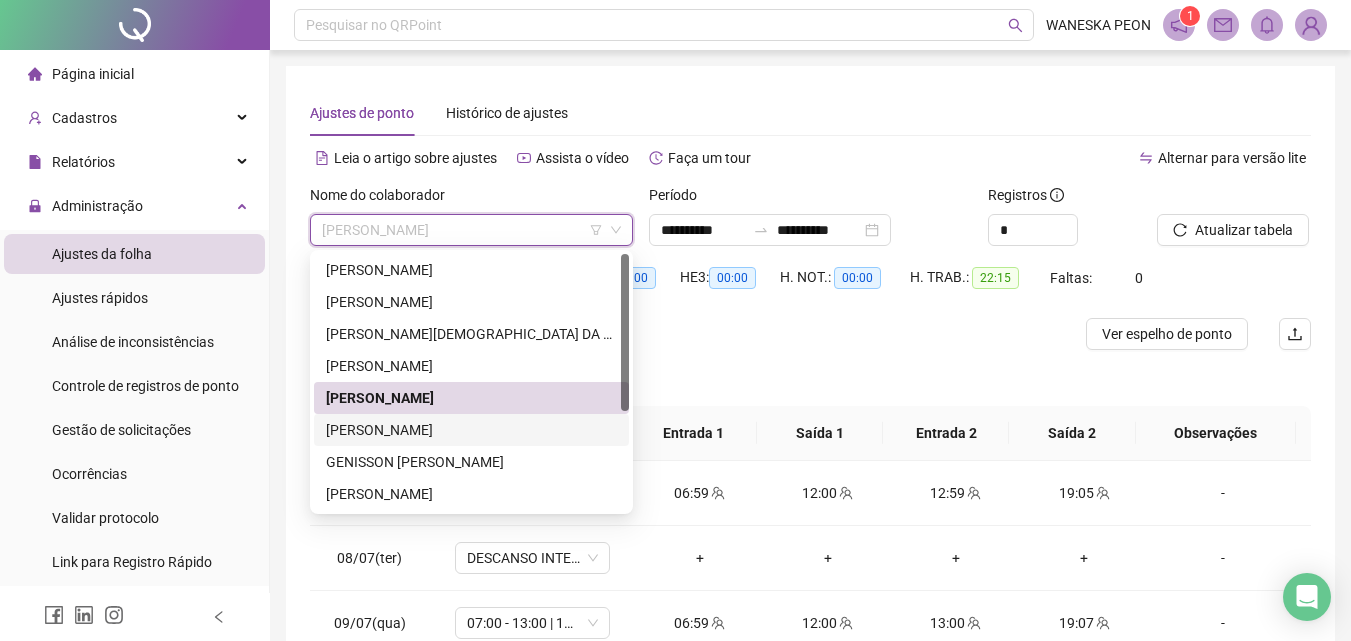 click on "[PERSON_NAME]" at bounding box center [471, 430] 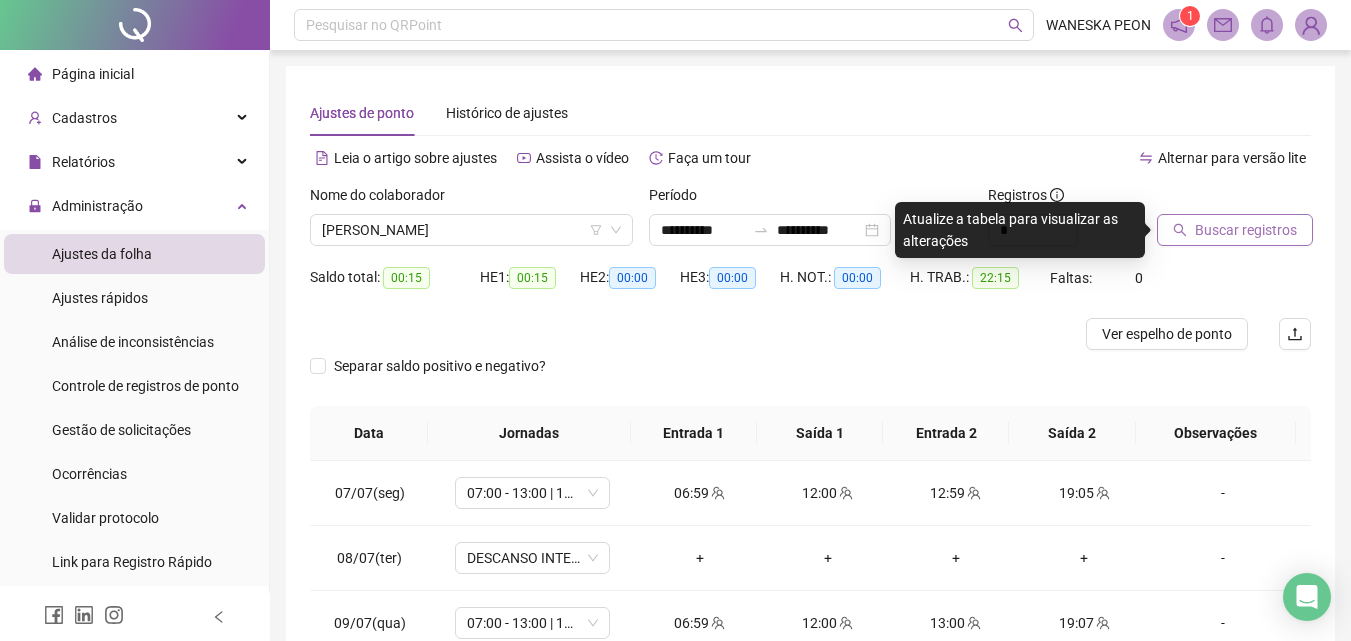 click on "Buscar registros" at bounding box center [1246, 230] 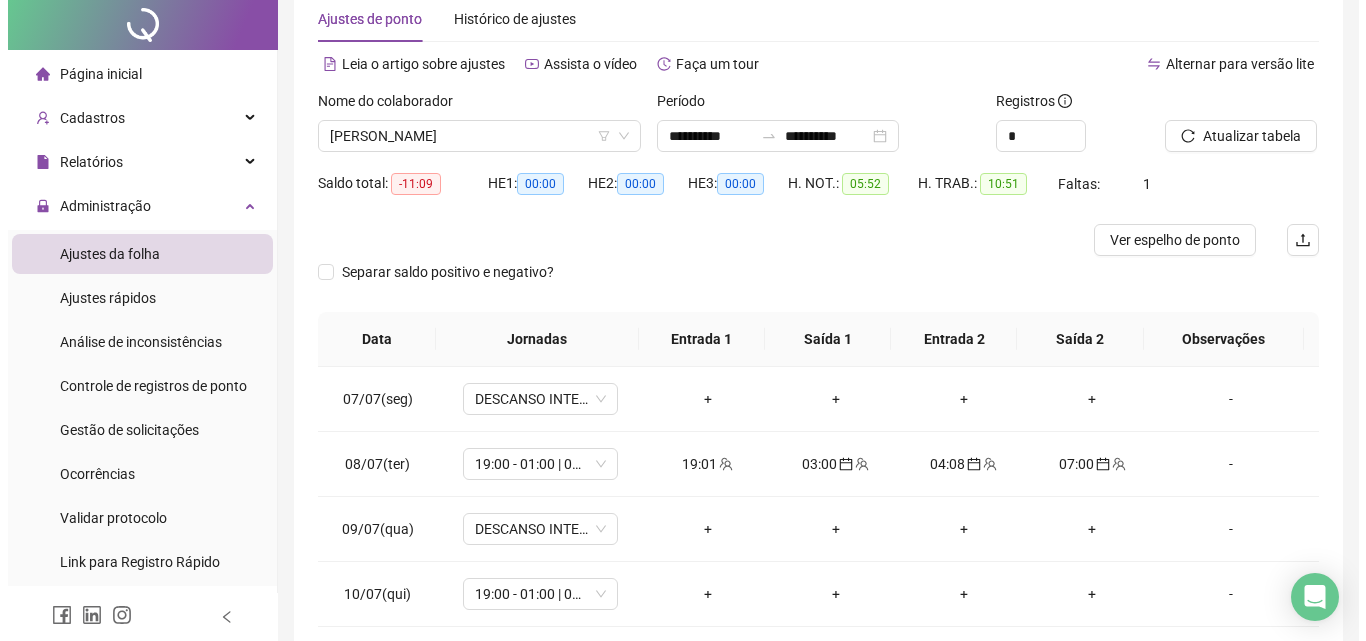 scroll, scrollTop: 0, scrollLeft: 0, axis: both 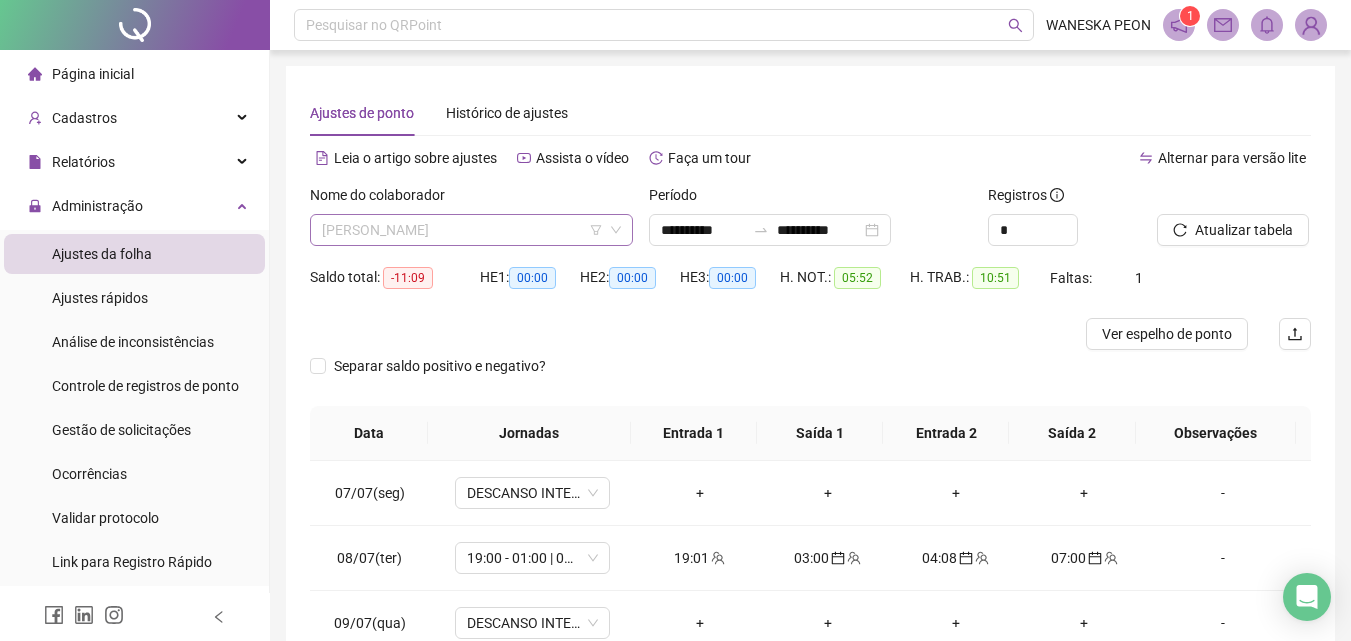 click on "[PERSON_NAME]" at bounding box center (471, 230) 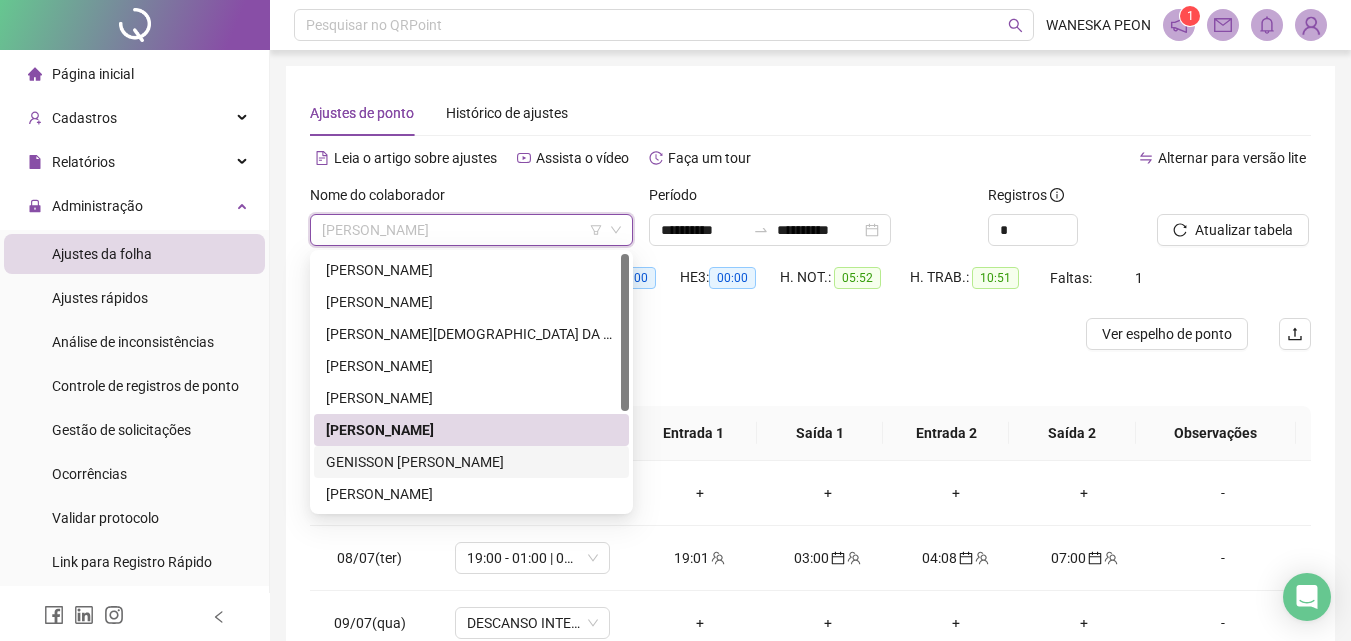 click on "GENISSON [PERSON_NAME]" at bounding box center (471, 462) 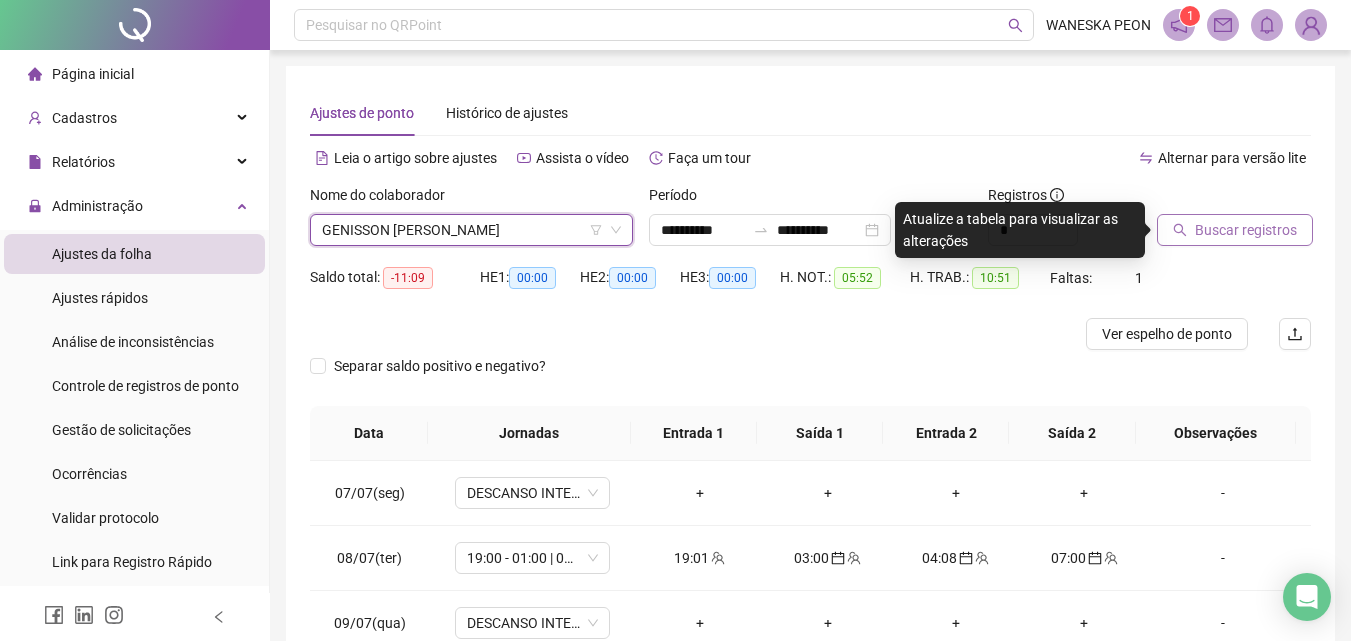 click on "Buscar registros" at bounding box center [1246, 230] 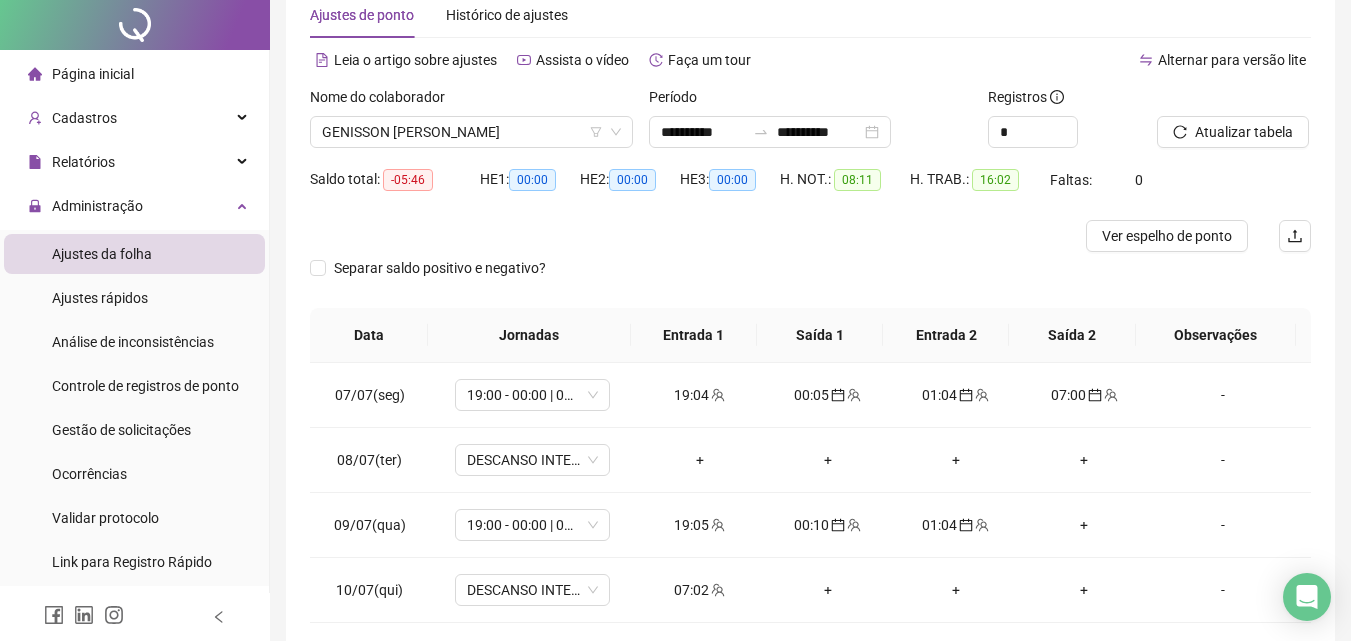 scroll, scrollTop: 190, scrollLeft: 0, axis: vertical 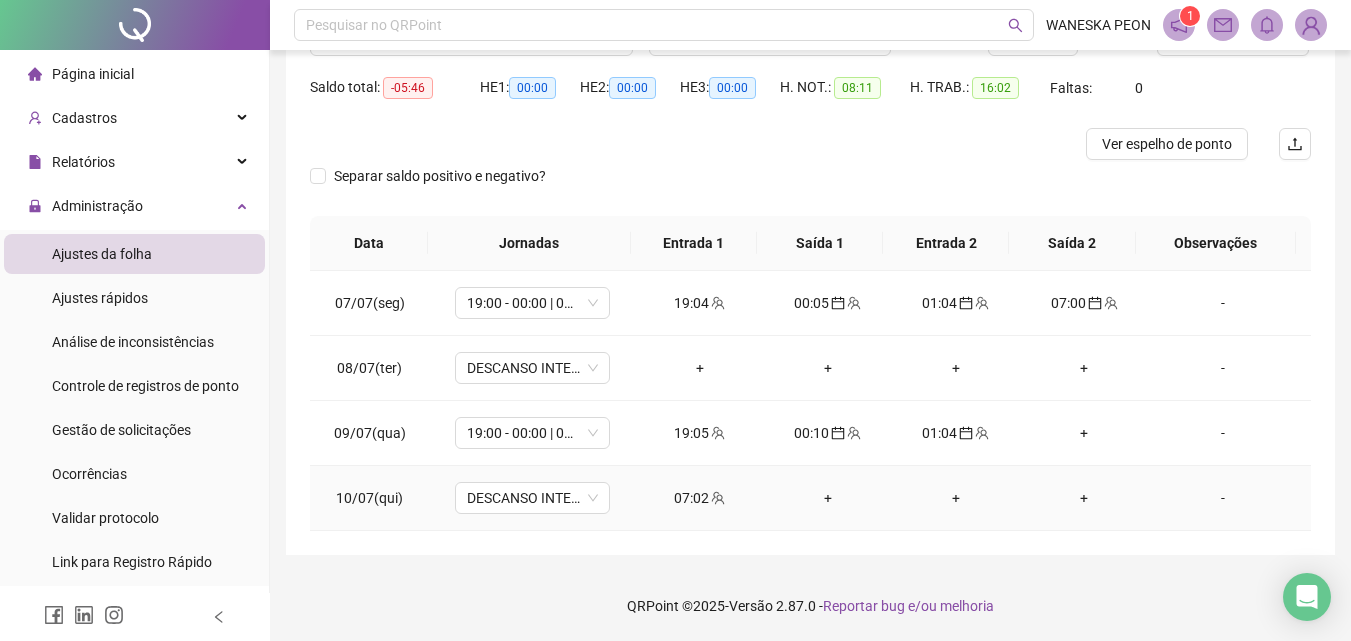 click on "07:02" at bounding box center (700, 498) 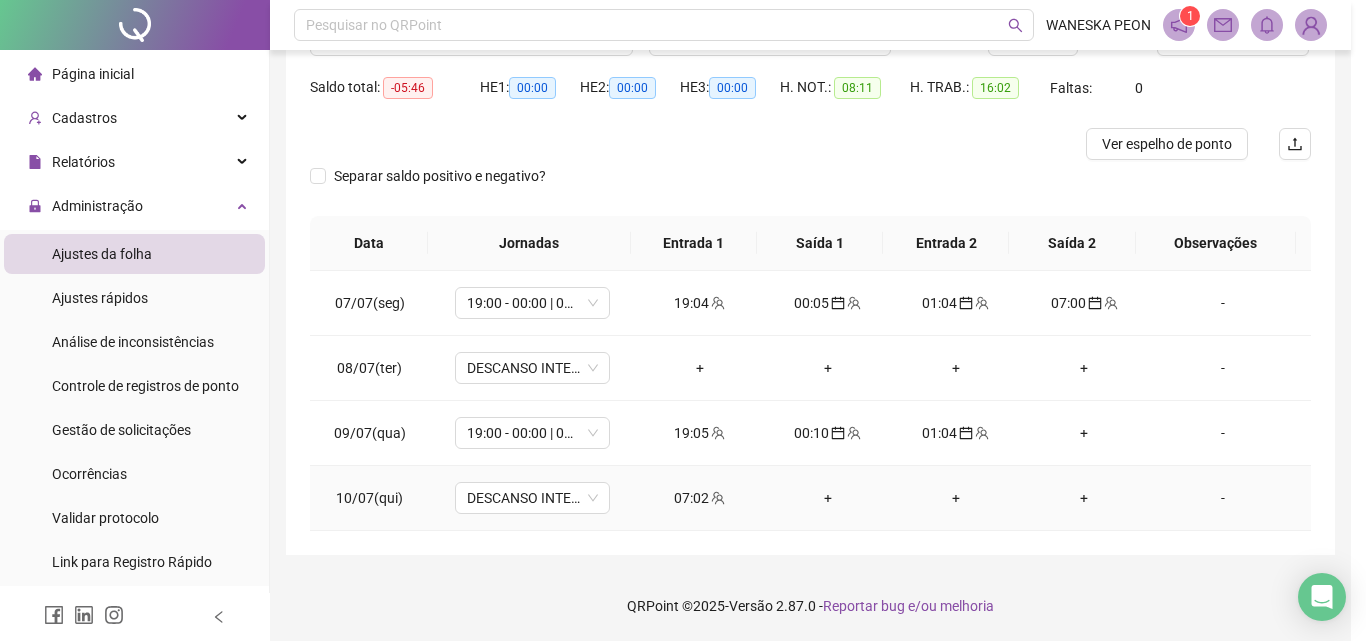 type on "**********" 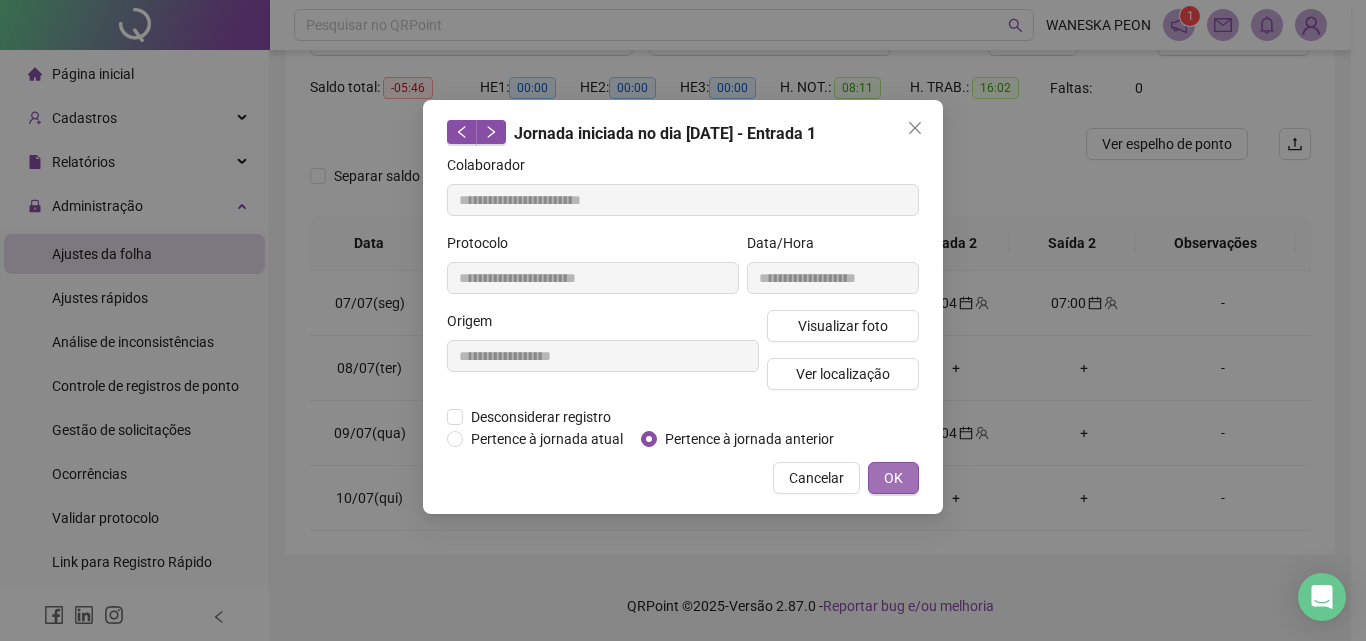 click on "OK" at bounding box center [893, 478] 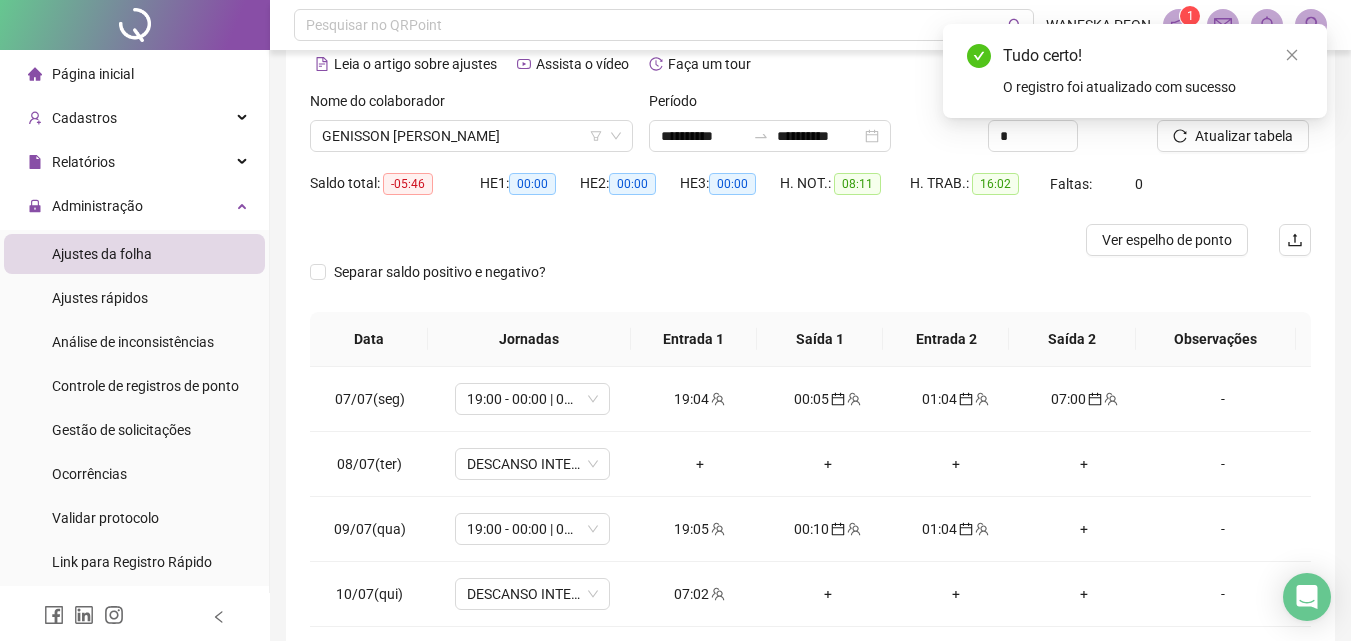 scroll, scrollTop: 0, scrollLeft: 0, axis: both 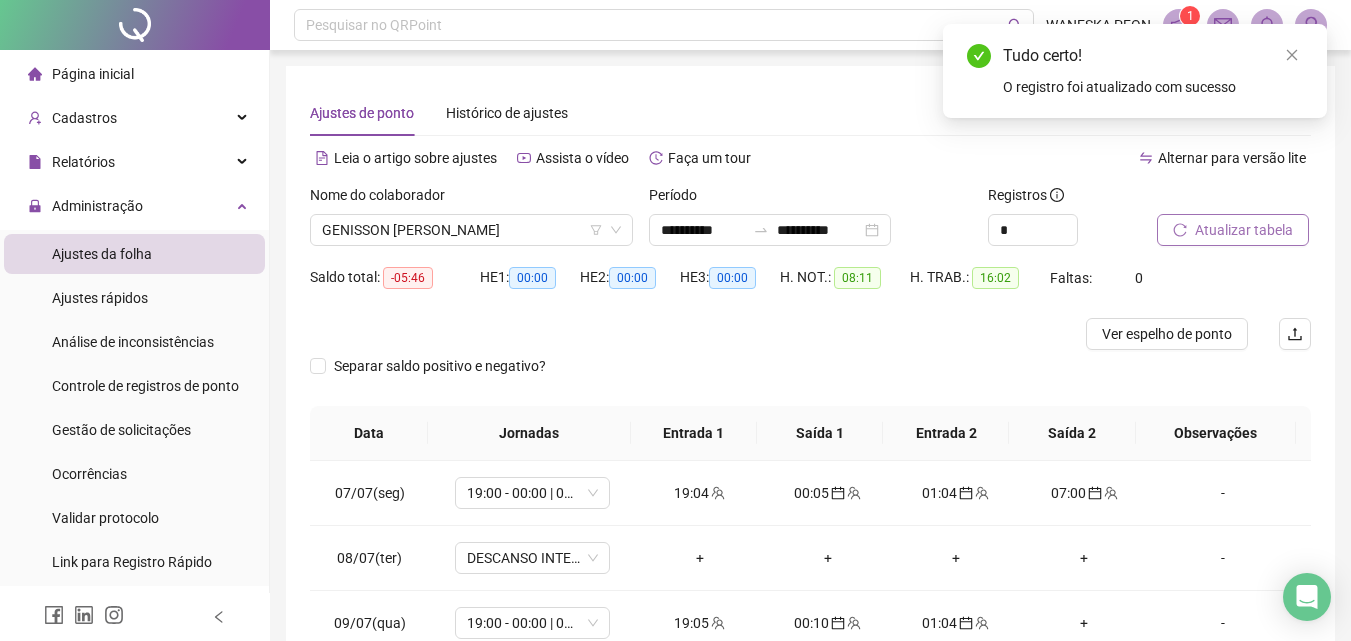 click on "Atualizar tabela" at bounding box center (1244, 230) 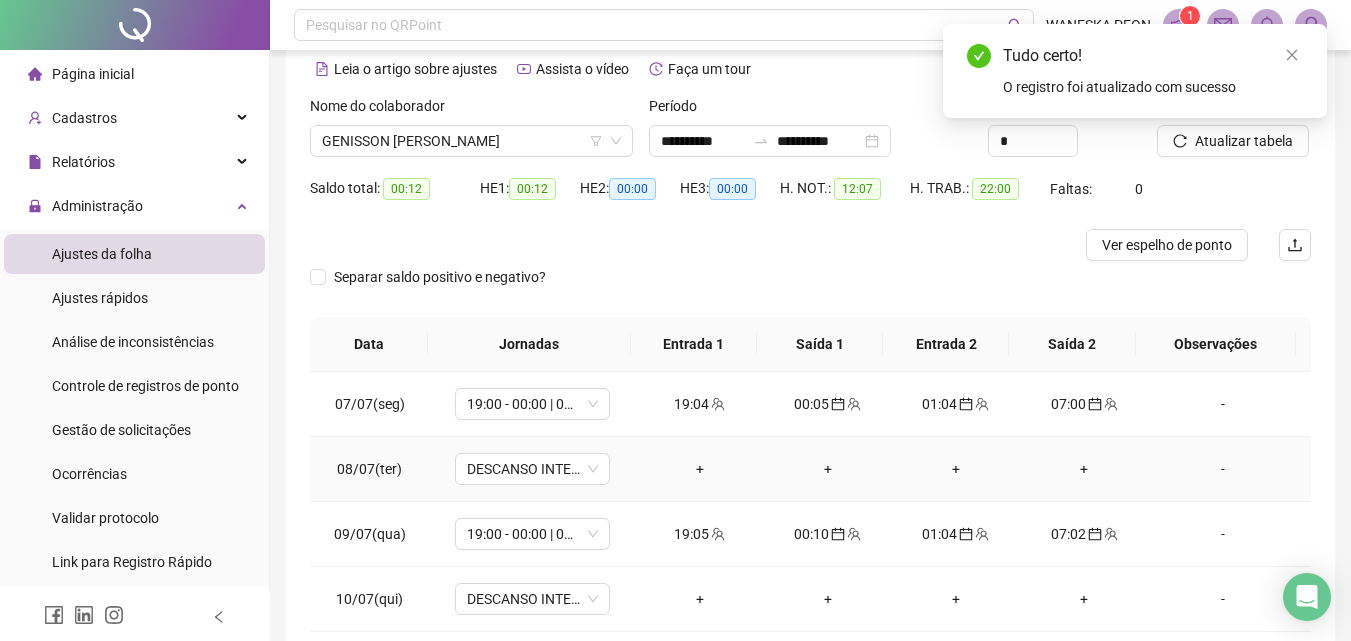 scroll, scrollTop: 0, scrollLeft: 0, axis: both 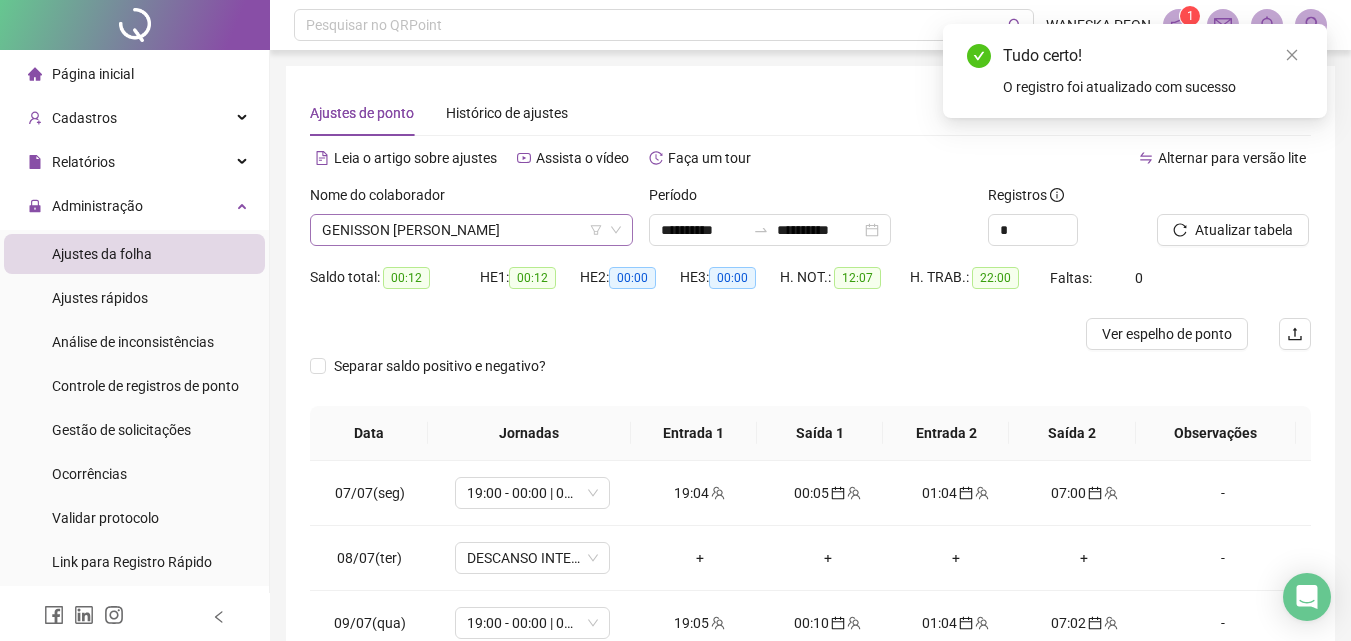 click on "GENISSON [PERSON_NAME]" at bounding box center (471, 230) 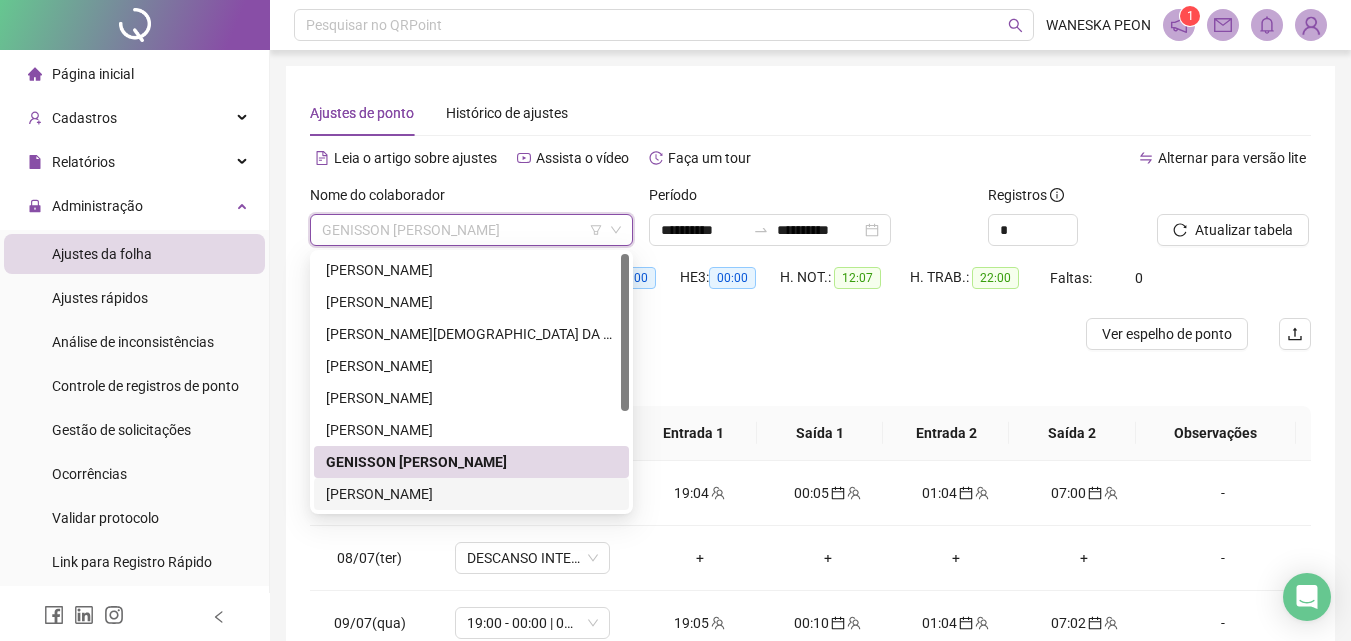 click on "[PERSON_NAME]" at bounding box center [471, 494] 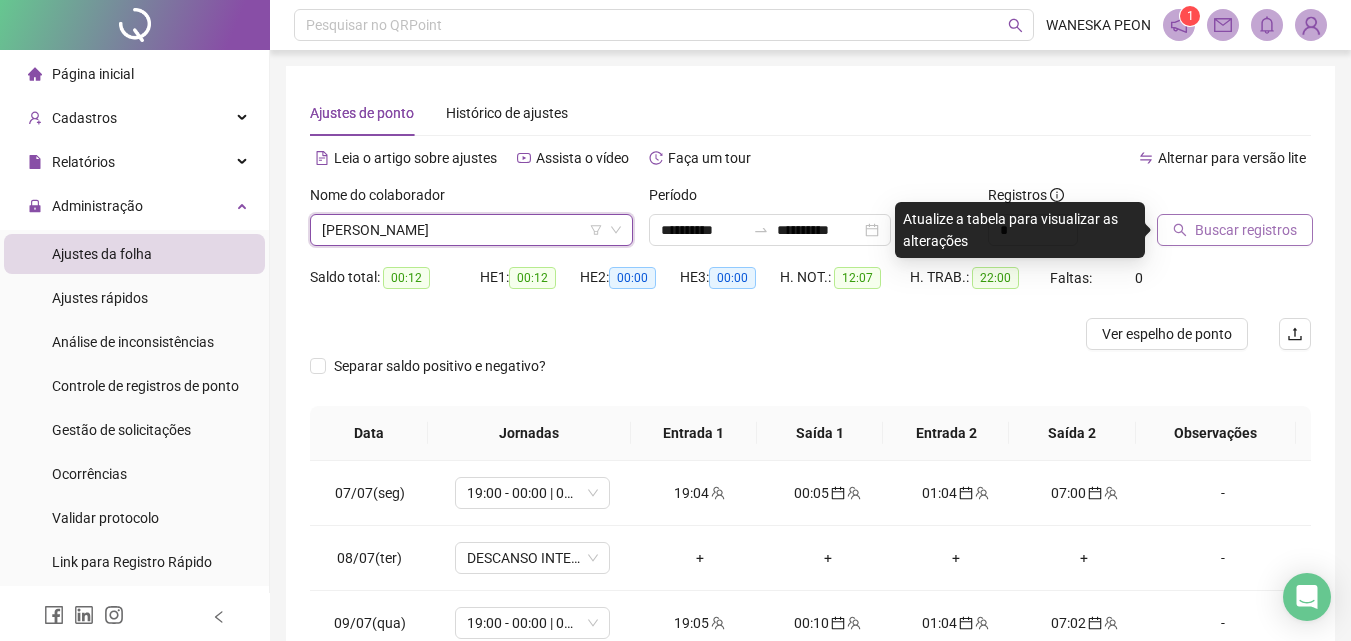 click on "Buscar registros" at bounding box center (1246, 230) 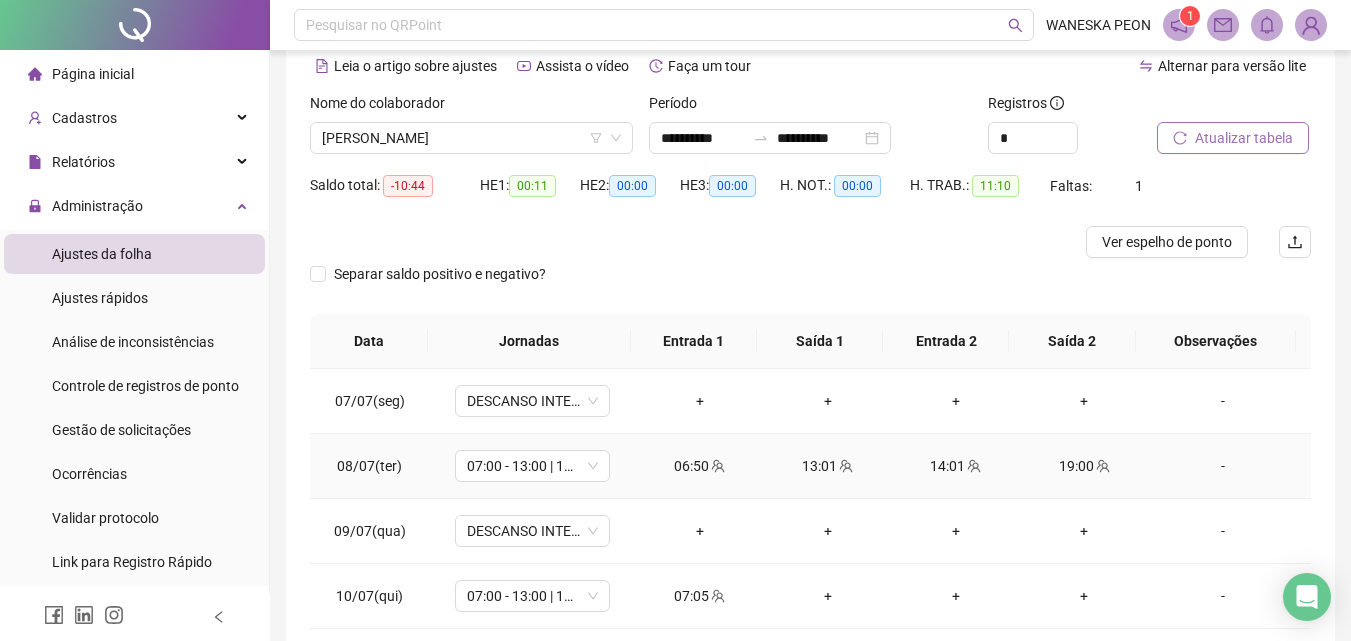 scroll, scrollTop: 0, scrollLeft: 0, axis: both 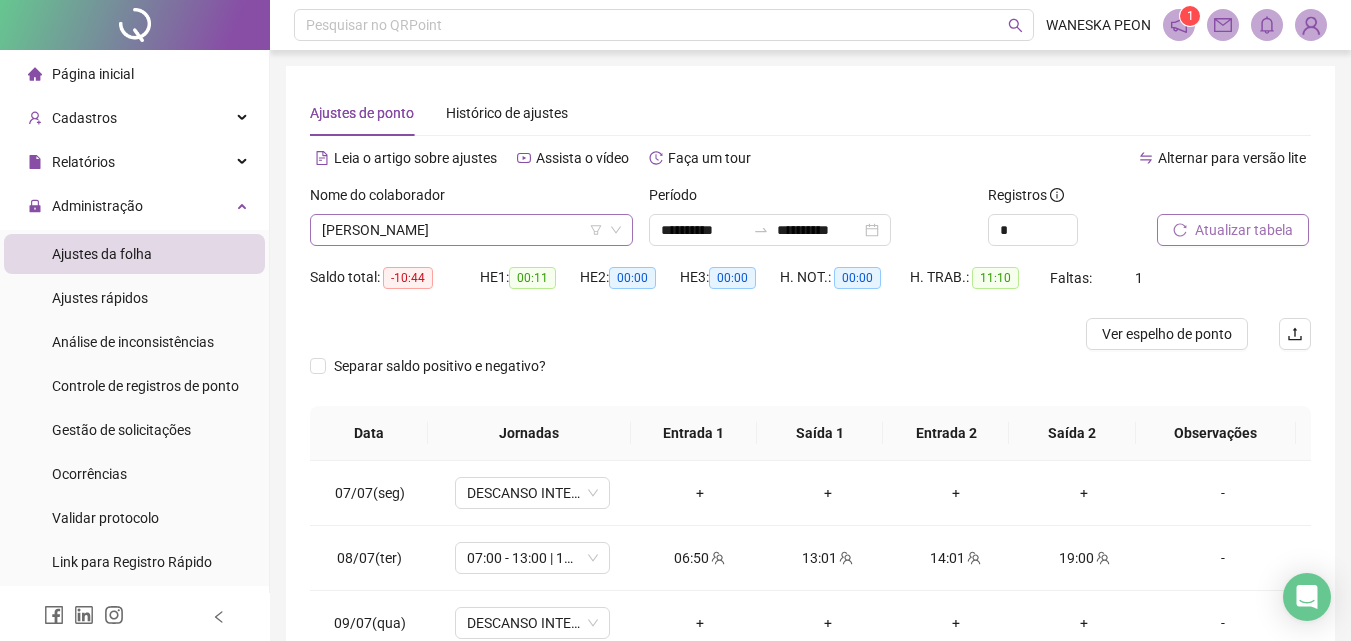 click on "[PERSON_NAME]" at bounding box center [471, 230] 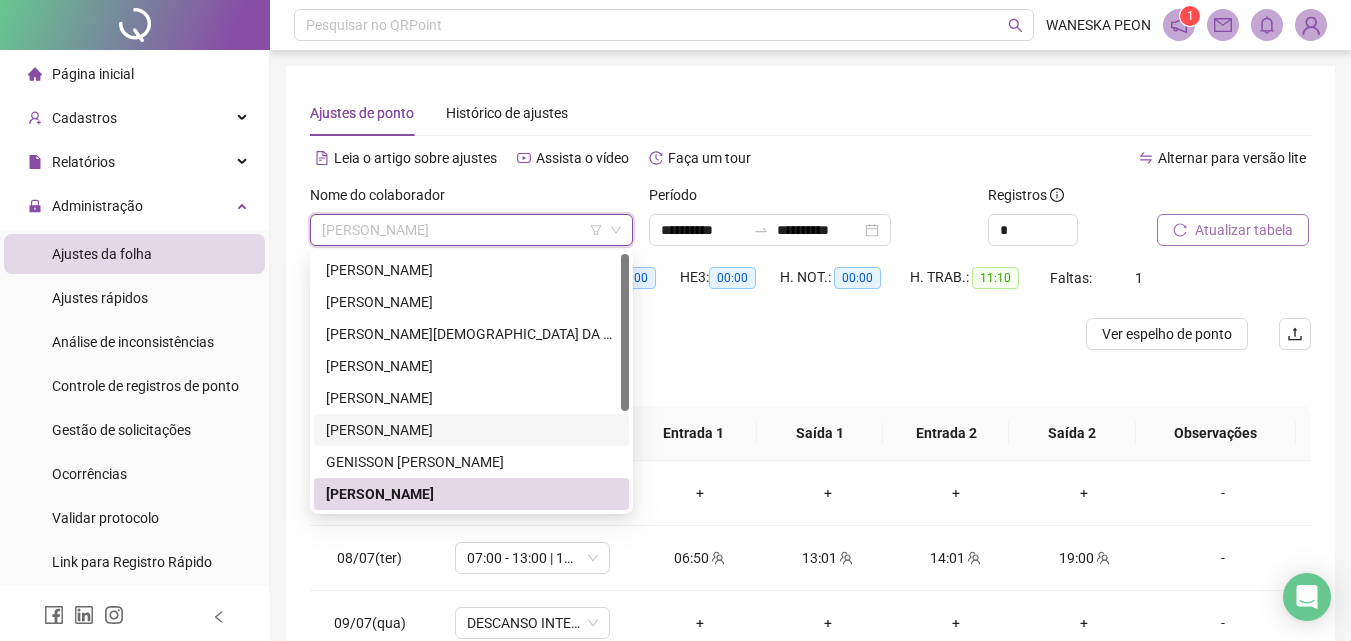 scroll, scrollTop: 160, scrollLeft: 0, axis: vertical 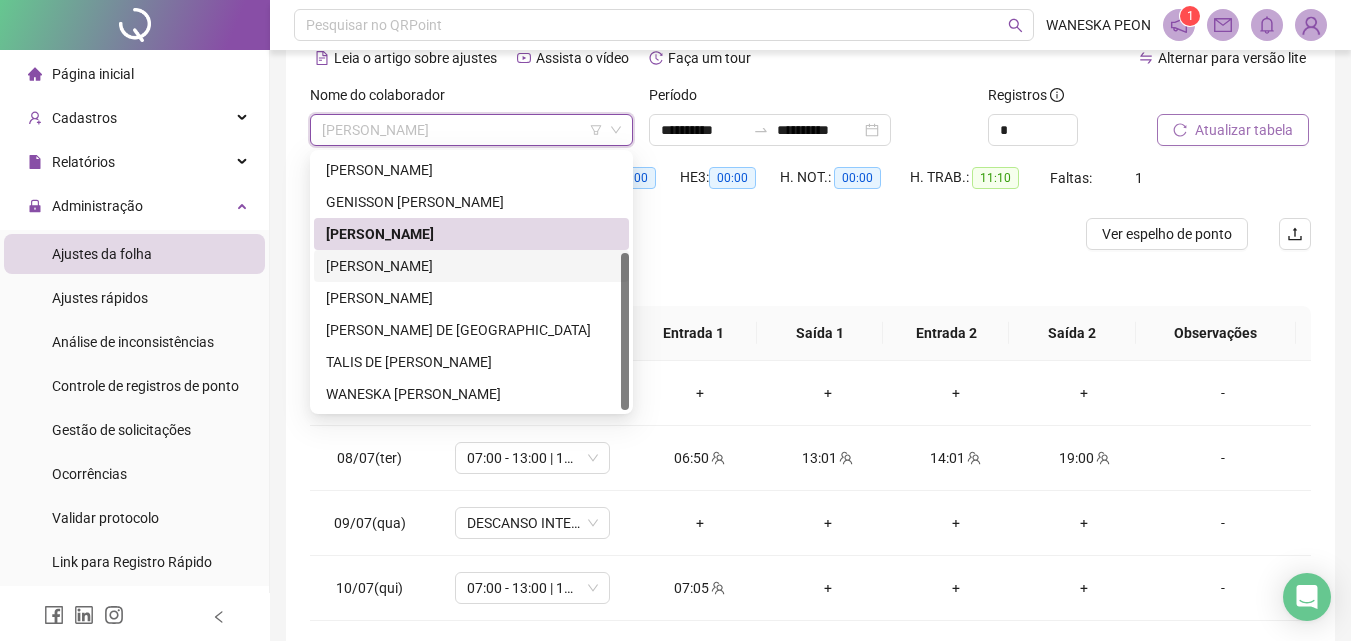 click on "[PERSON_NAME]" at bounding box center [471, 266] 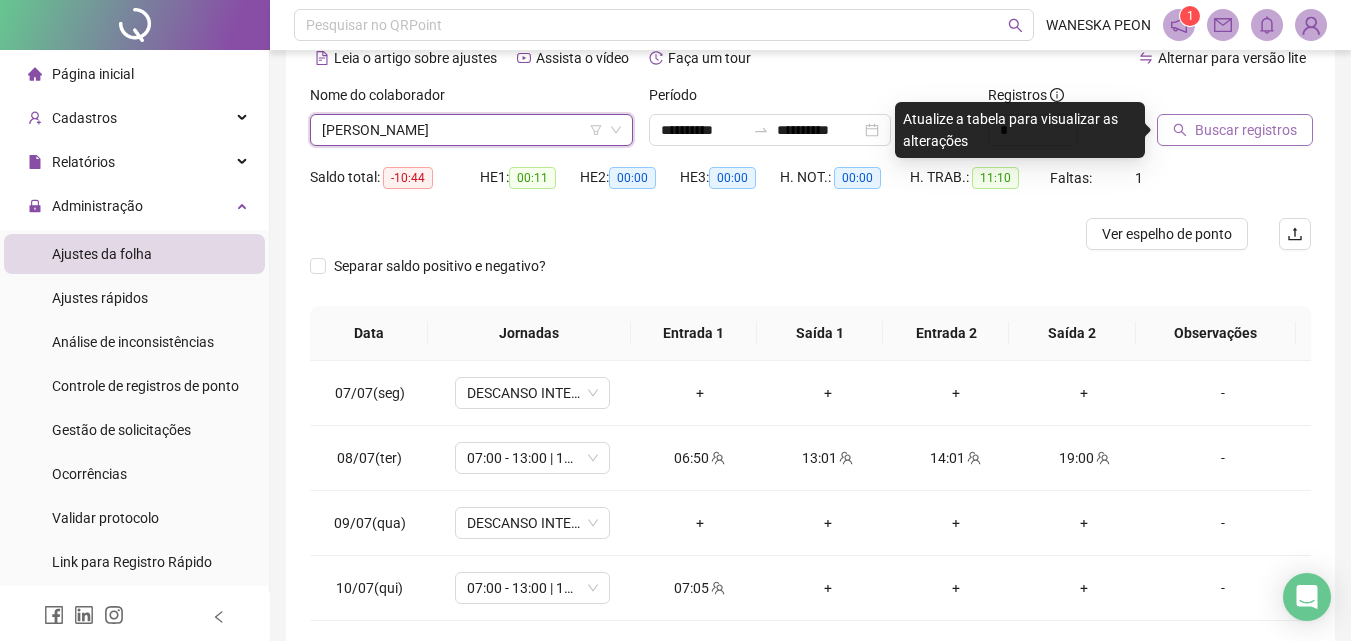 click on "Buscar registros" at bounding box center (1246, 130) 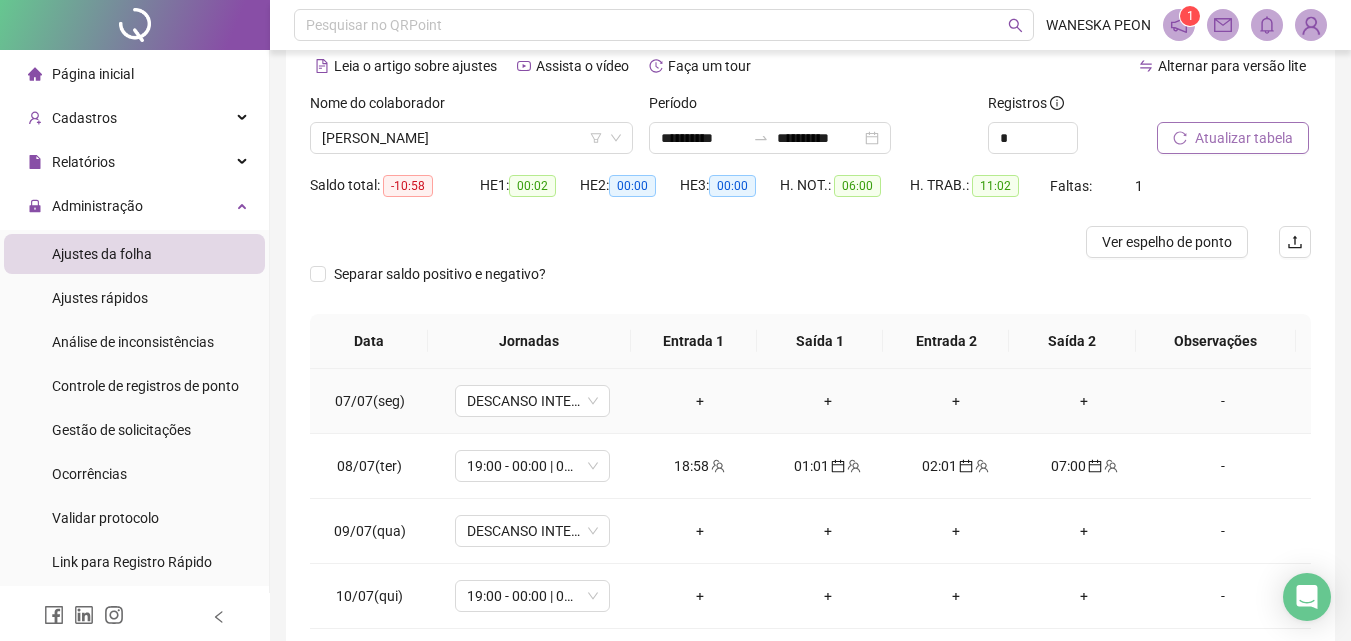 scroll, scrollTop: 0, scrollLeft: 0, axis: both 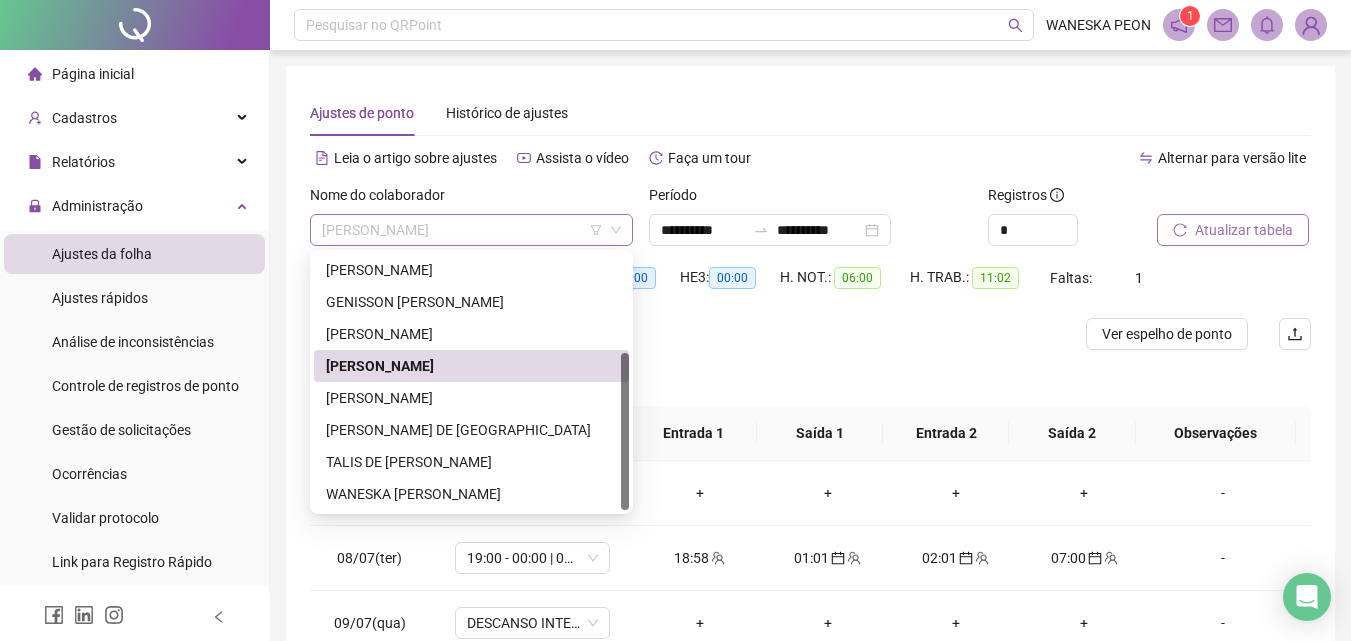click on "[PERSON_NAME]" at bounding box center [471, 230] 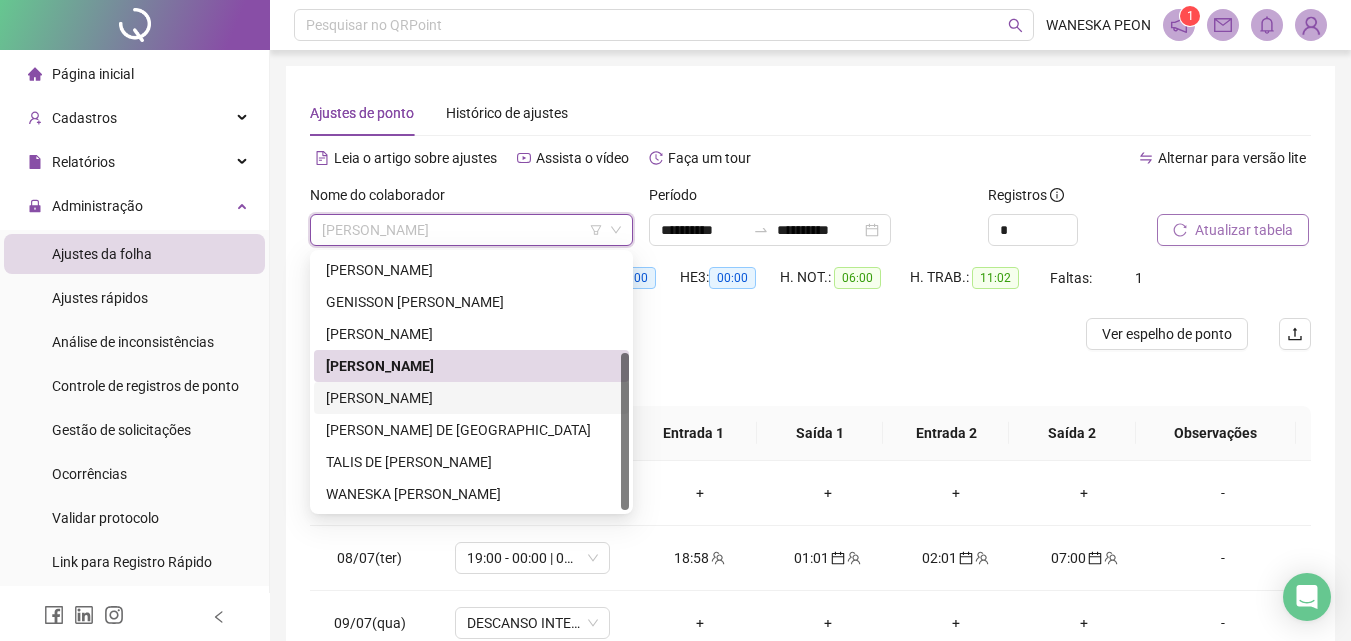 click on "[PERSON_NAME]" at bounding box center (471, 398) 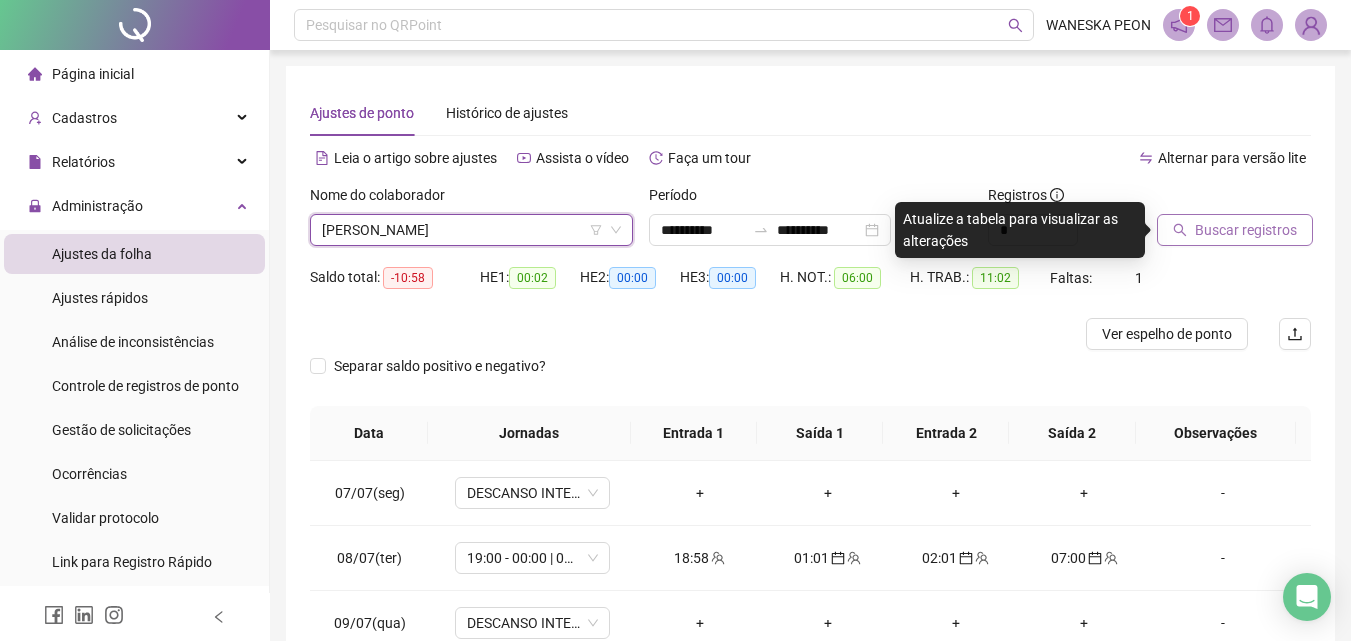 click on "Buscar registros" at bounding box center (1246, 230) 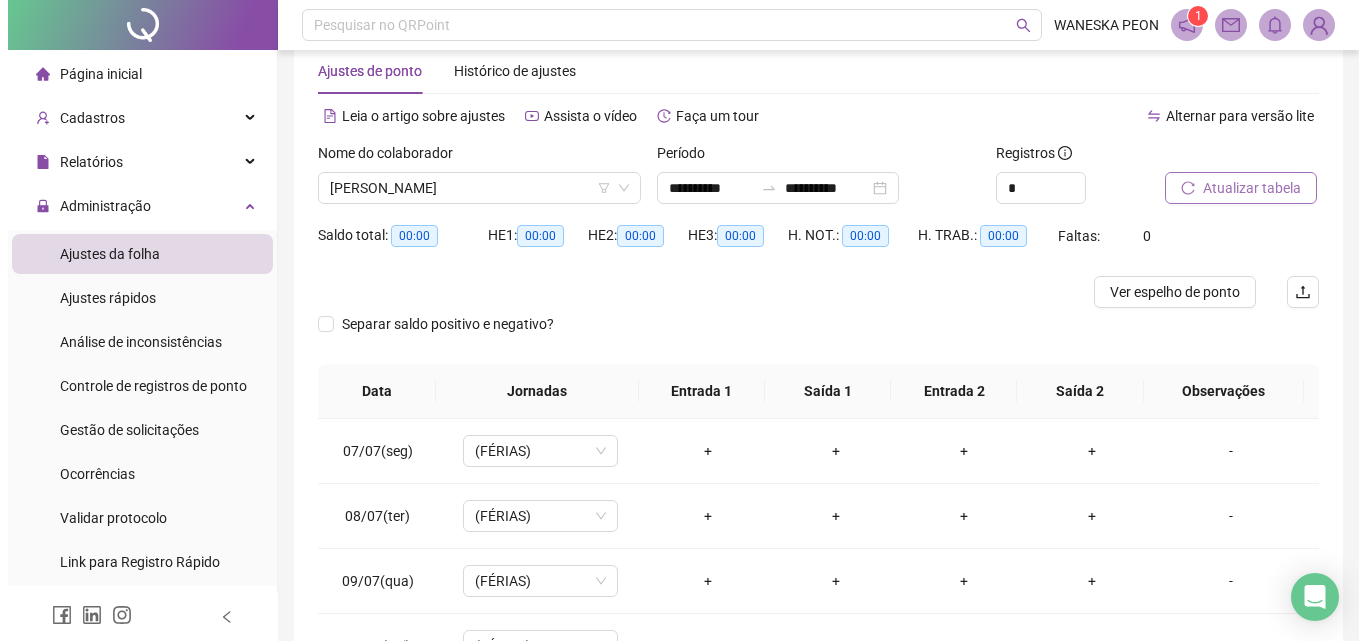 scroll, scrollTop: 0, scrollLeft: 0, axis: both 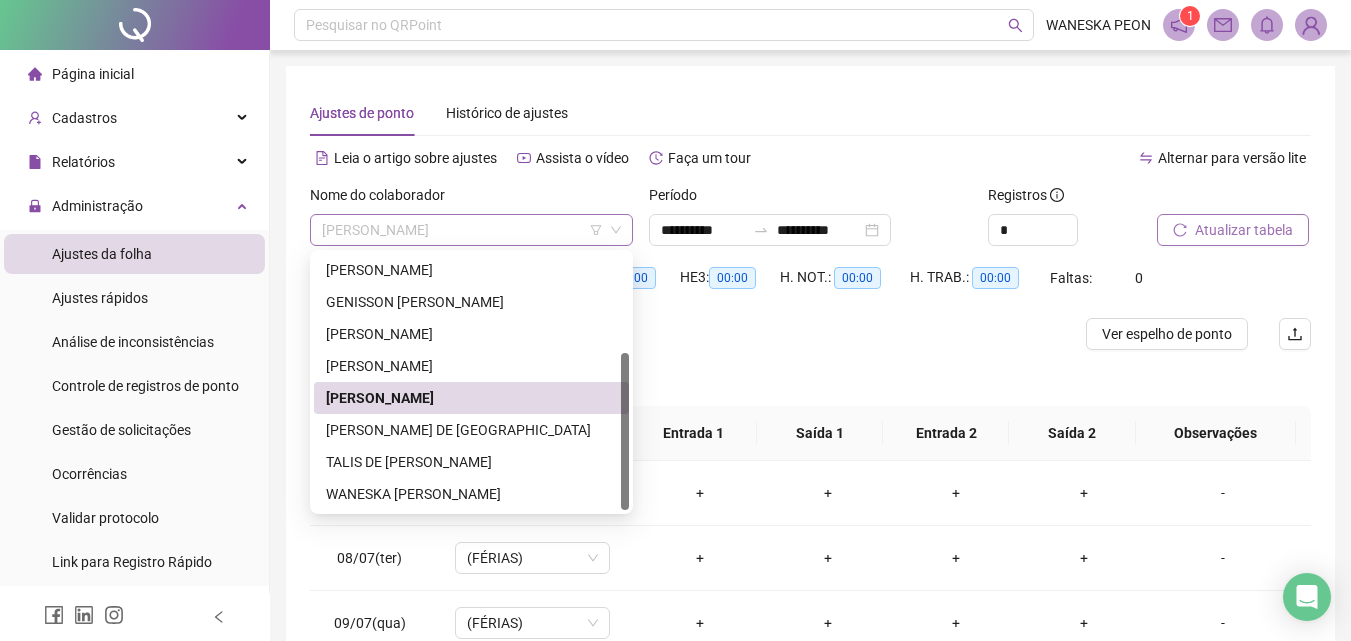 click on "[PERSON_NAME]" at bounding box center [471, 230] 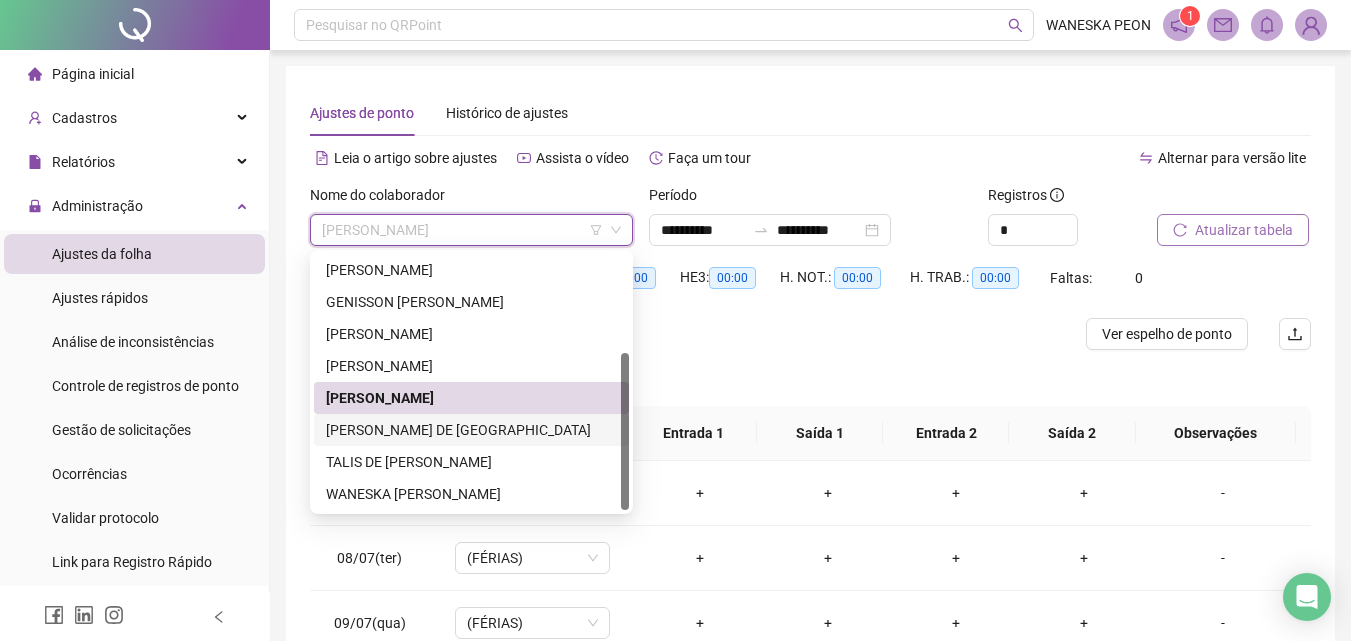 click on "[PERSON_NAME] DE [GEOGRAPHIC_DATA]" at bounding box center (471, 430) 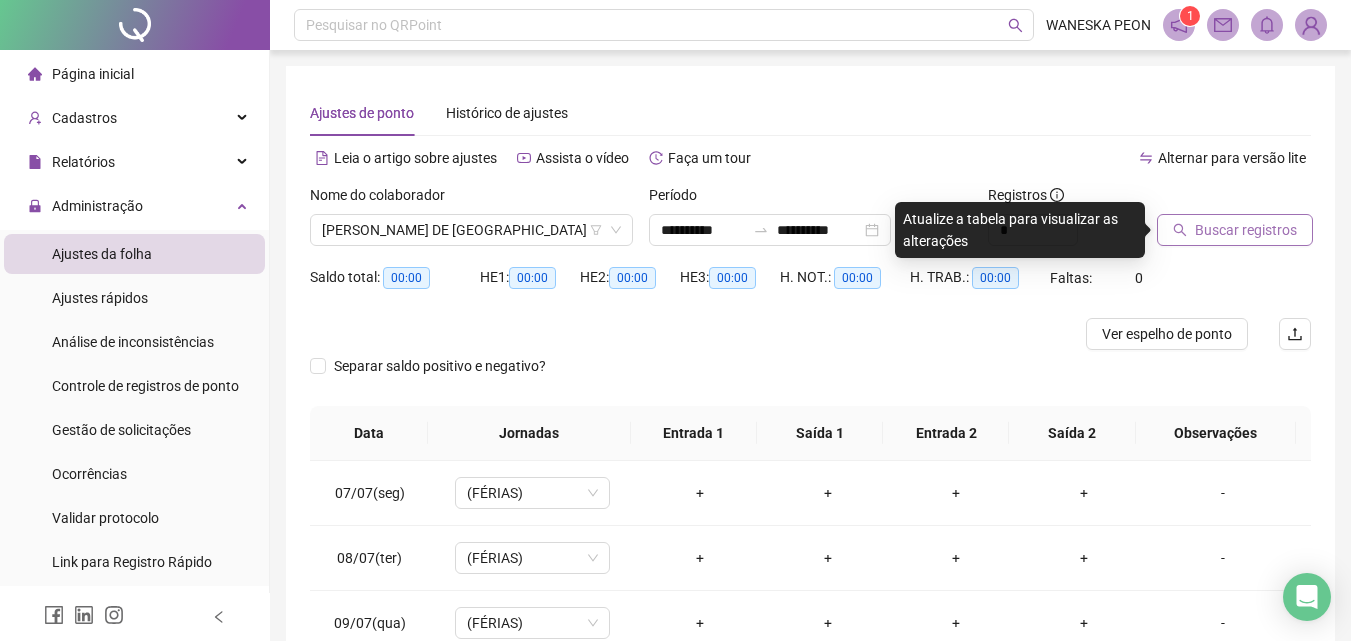click on "Buscar registros" at bounding box center [1246, 230] 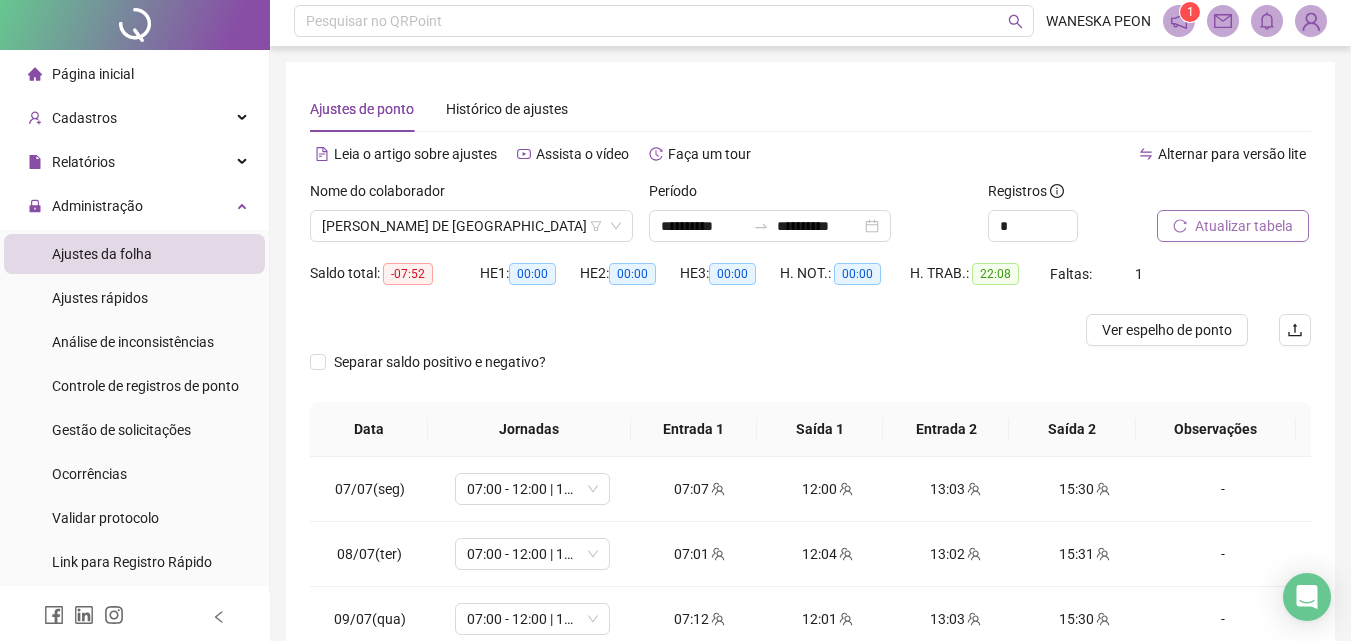 scroll, scrollTop: 0, scrollLeft: 0, axis: both 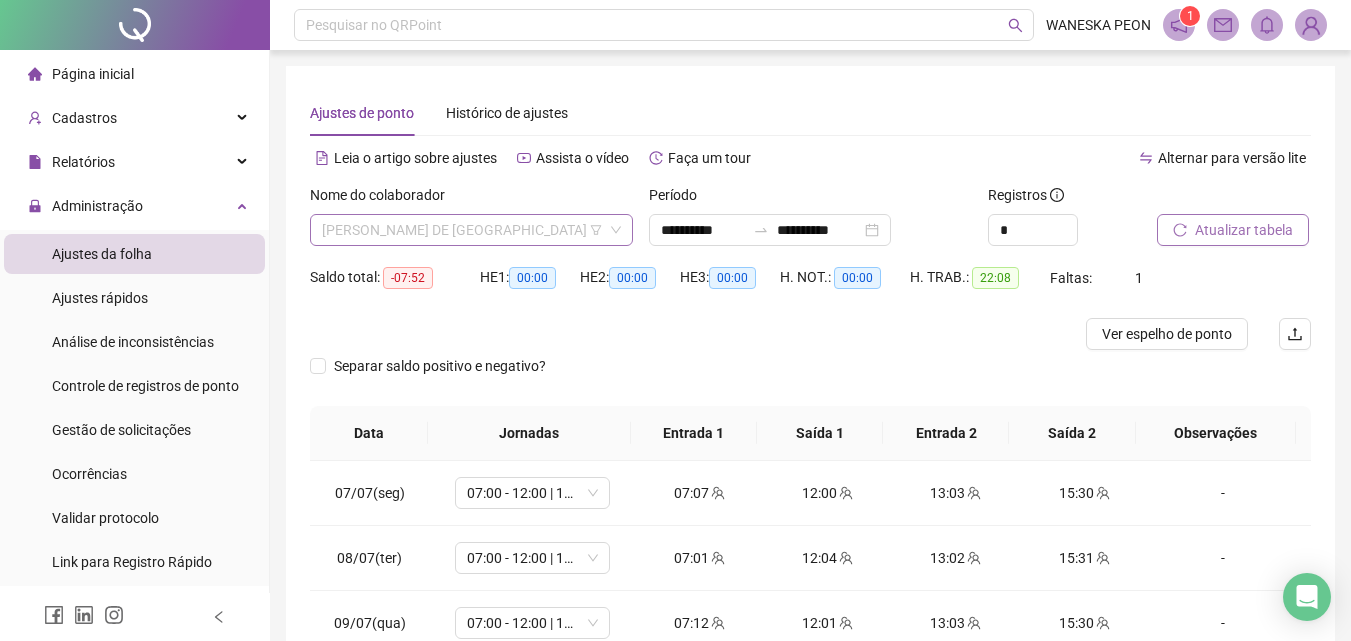 click on "[PERSON_NAME] DE [GEOGRAPHIC_DATA]" at bounding box center (471, 230) 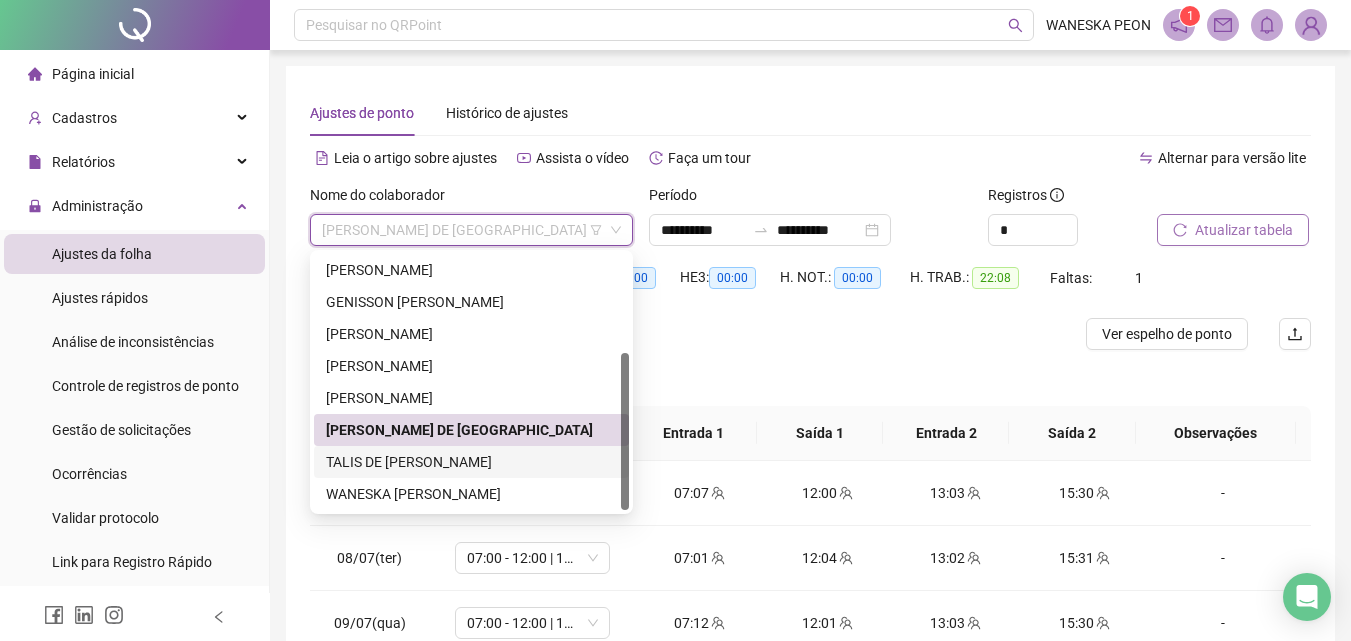 click on "TALIS DE [PERSON_NAME]" at bounding box center (471, 462) 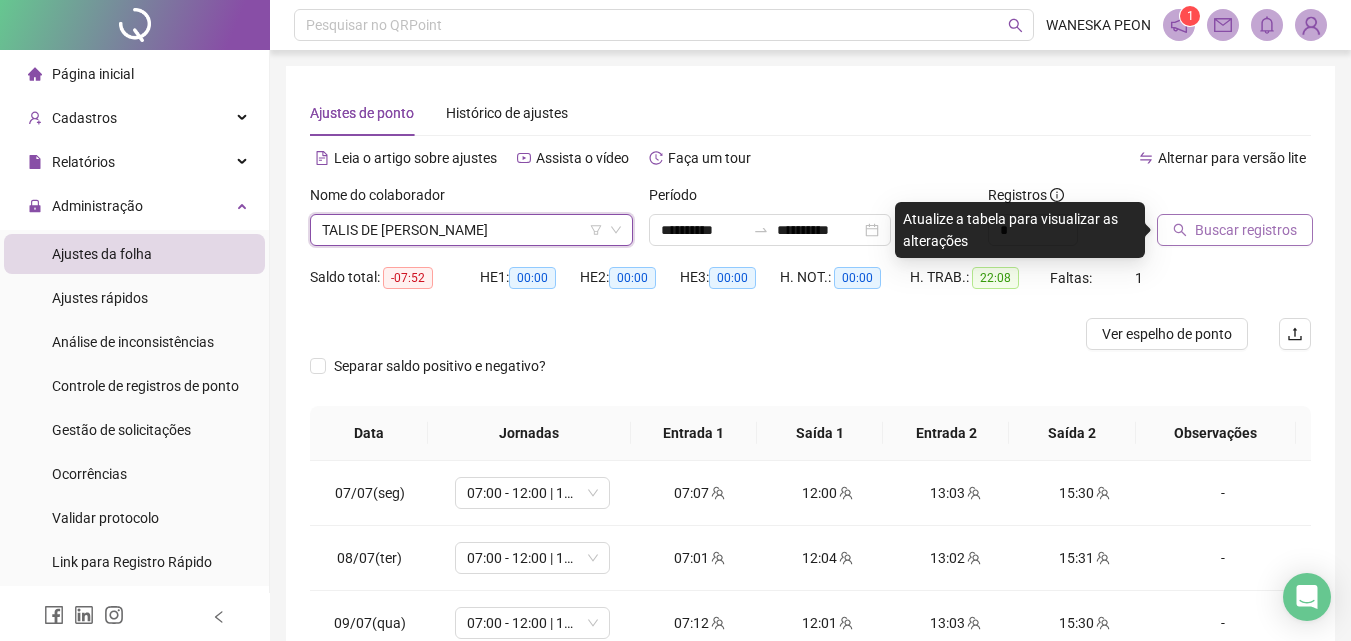 click on "Buscar registros" at bounding box center [1235, 230] 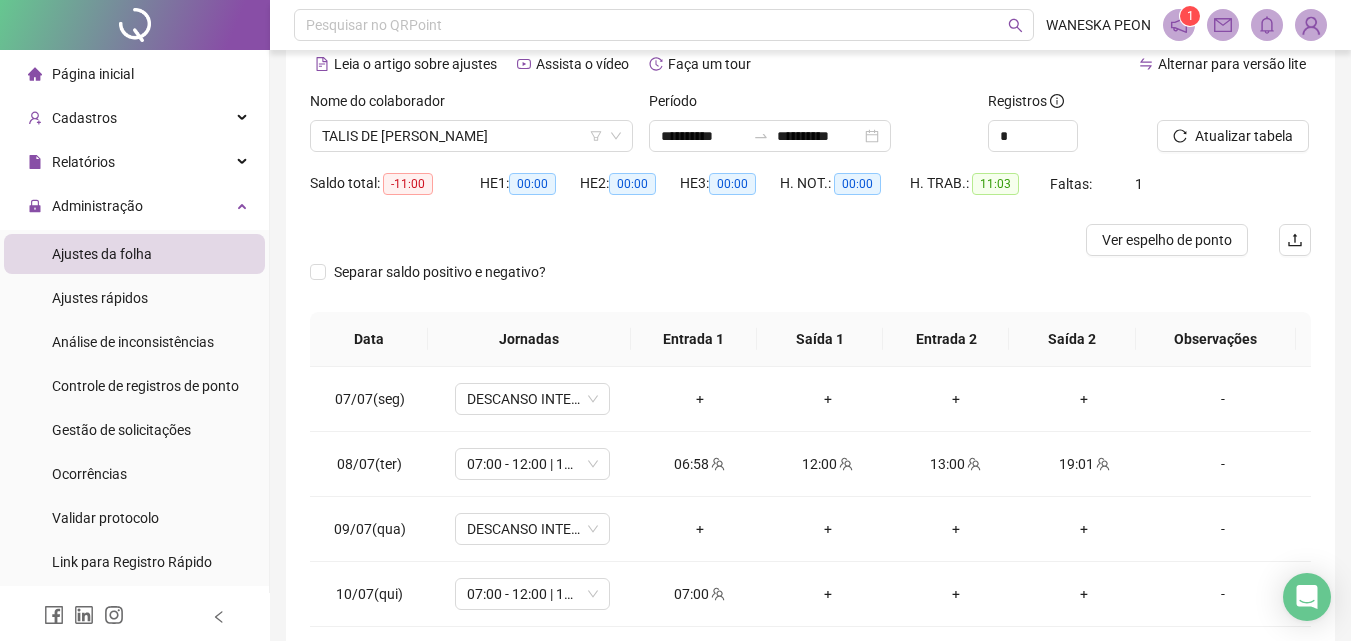 scroll, scrollTop: 0, scrollLeft: 0, axis: both 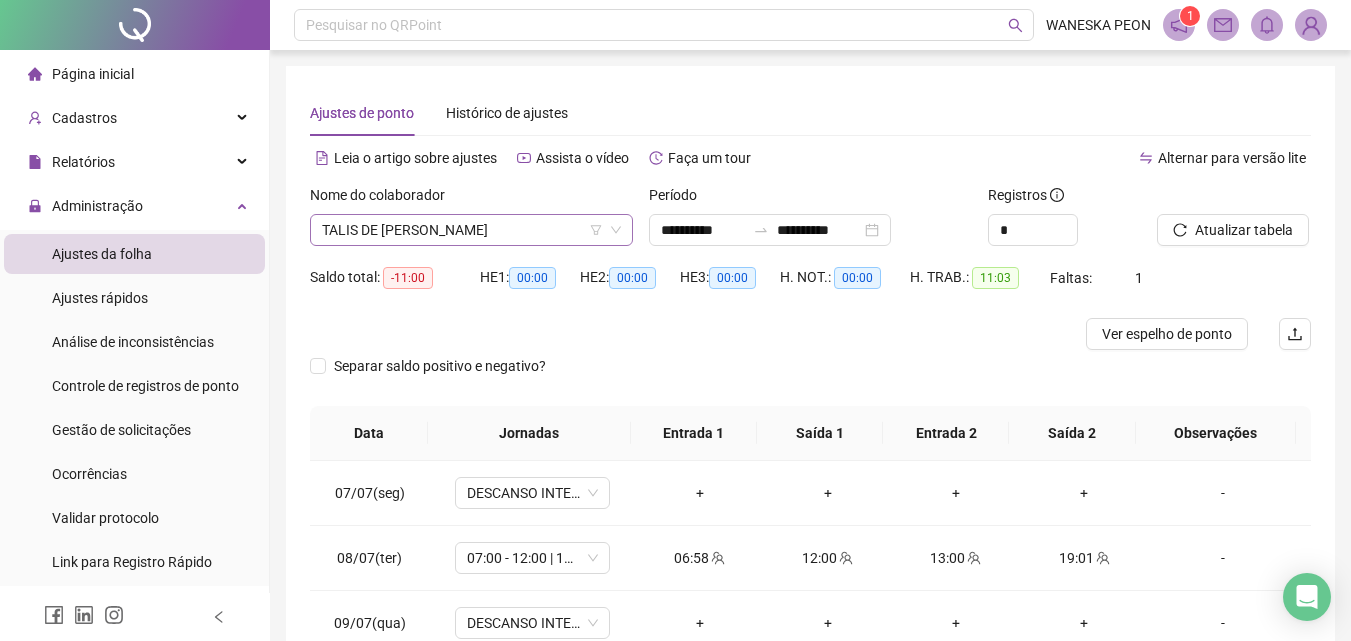 click on "TALIS DE [PERSON_NAME]" at bounding box center [471, 230] 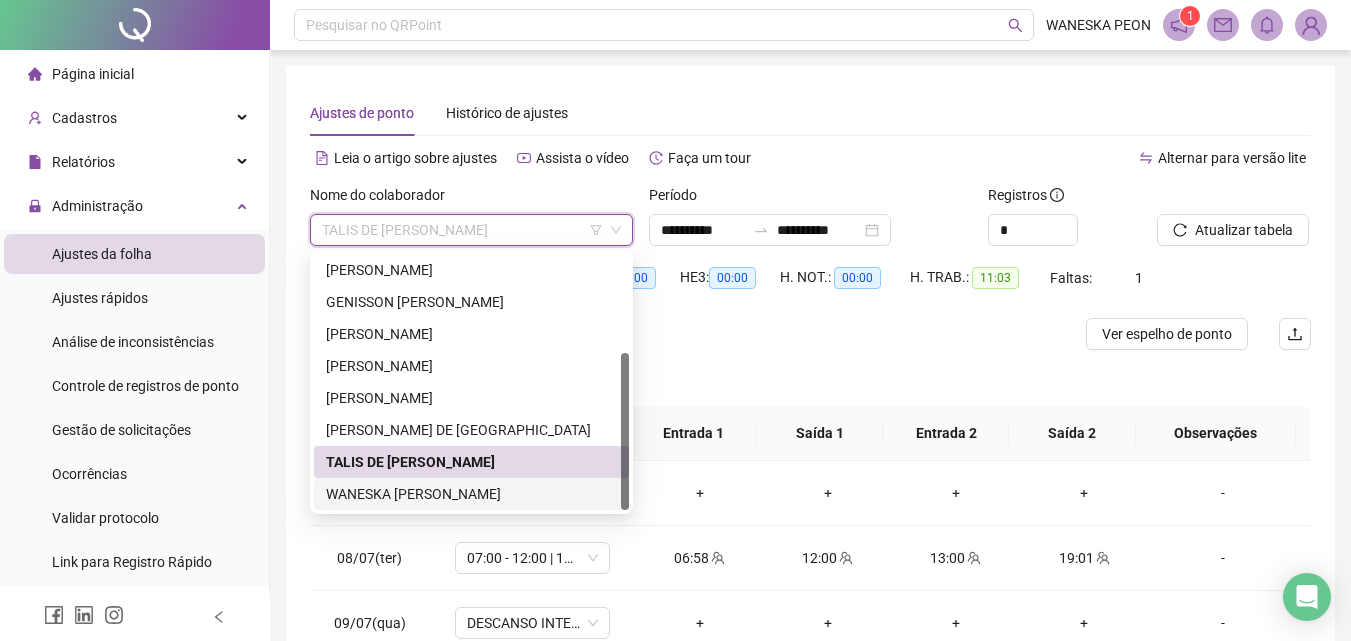 click on "WANESKA [PERSON_NAME]" at bounding box center [471, 494] 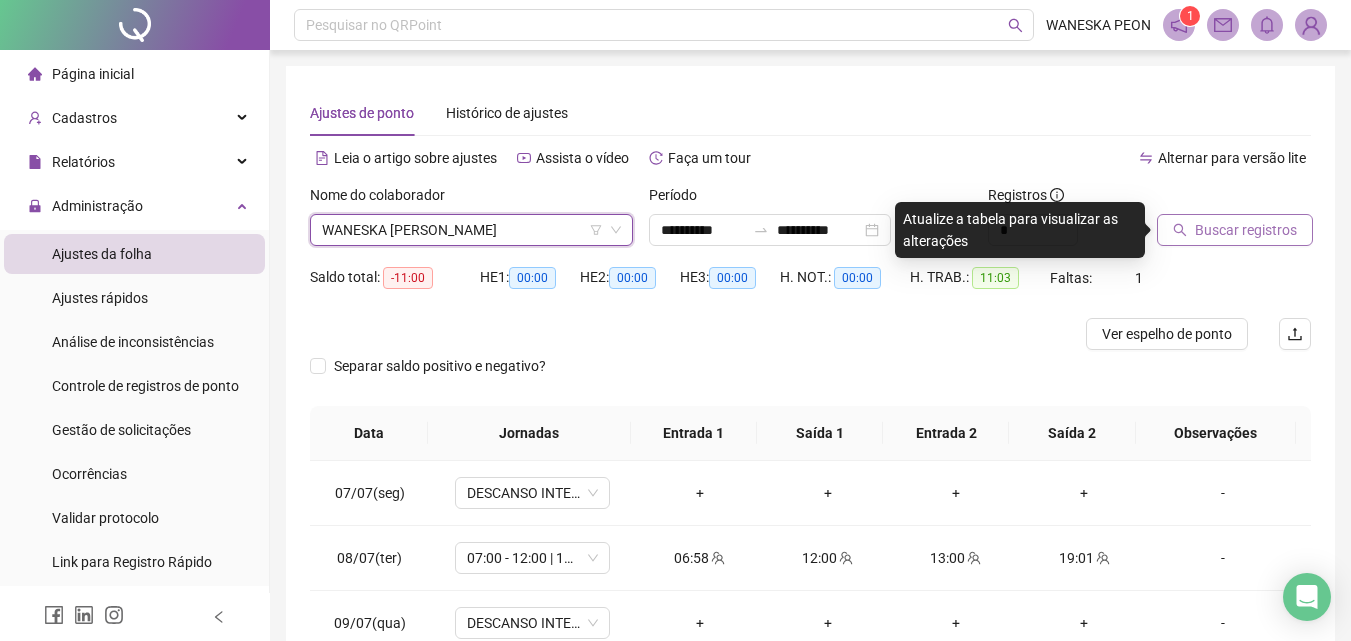 click on "Buscar registros" at bounding box center (1246, 230) 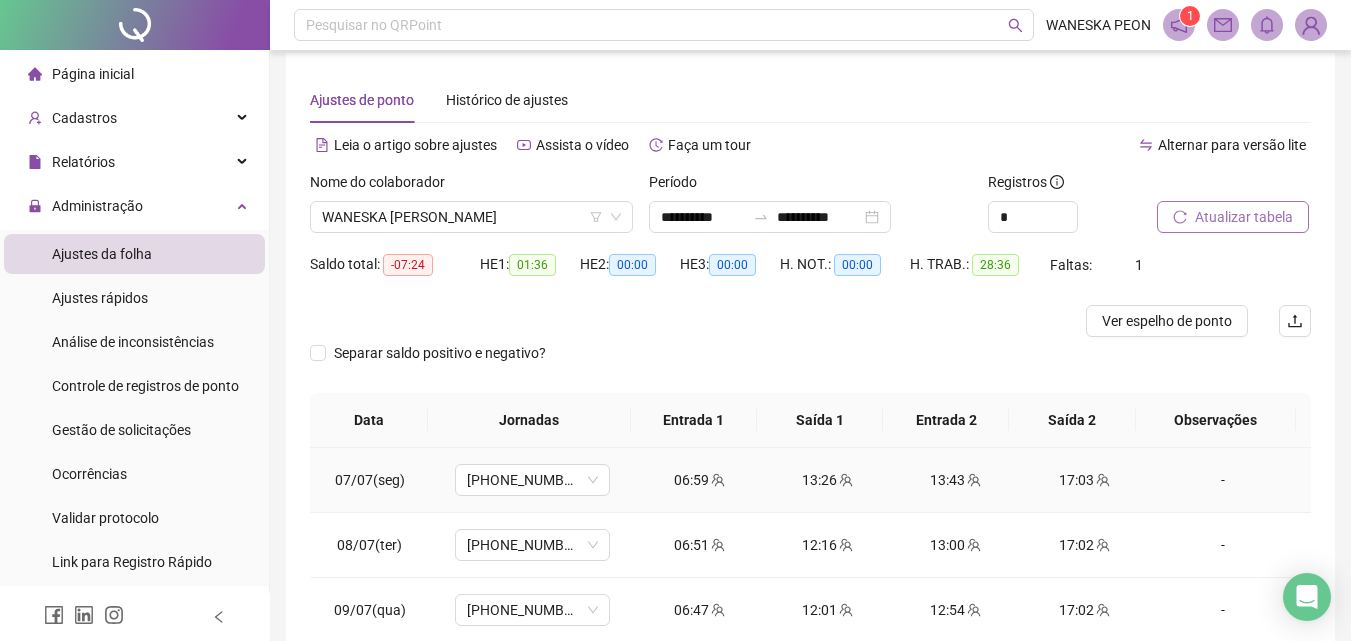 scroll, scrollTop: 0, scrollLeft: 0, axis: both 